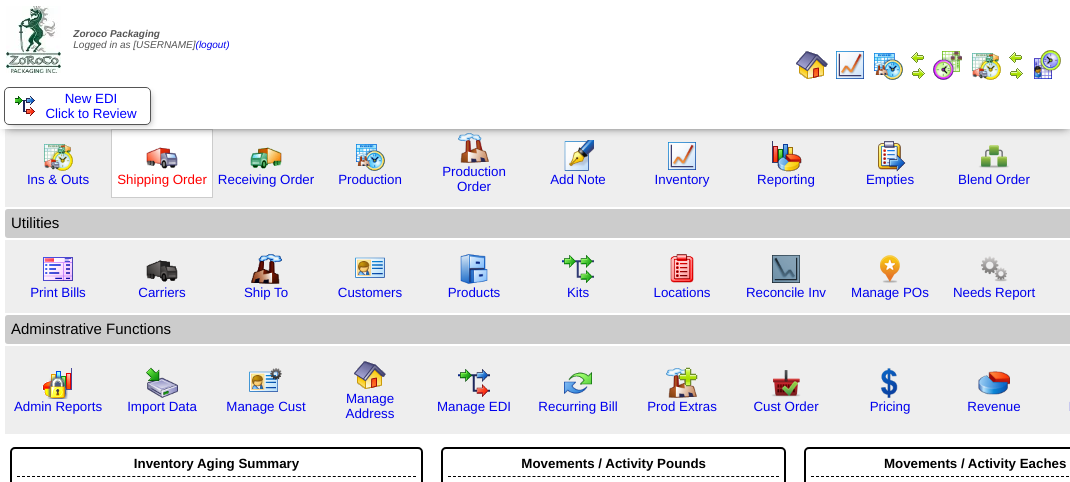 scroll, scrollTop: 0, scrollLeft: 0, axis: both 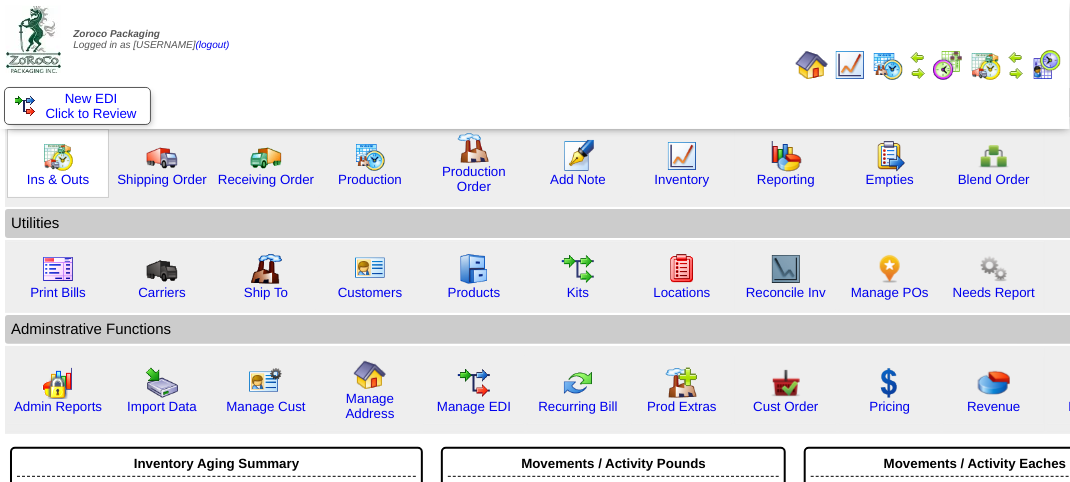 click on "Ins & Outs" at bounding box center [58, 163] 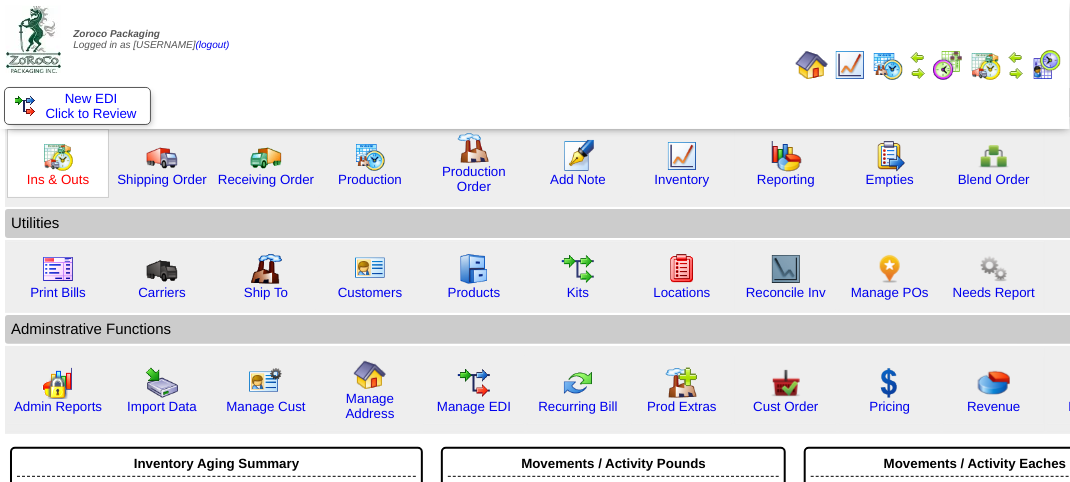 click on "Ins & Outs" at bounding box center [58, 179] 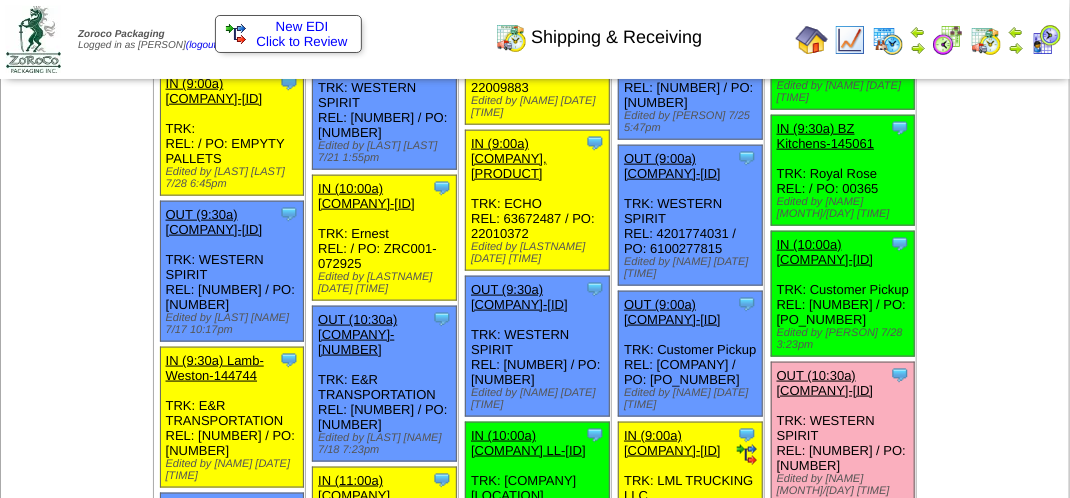 scroll, scrollTop: 800, scrollLeft: 0, axis: vertical 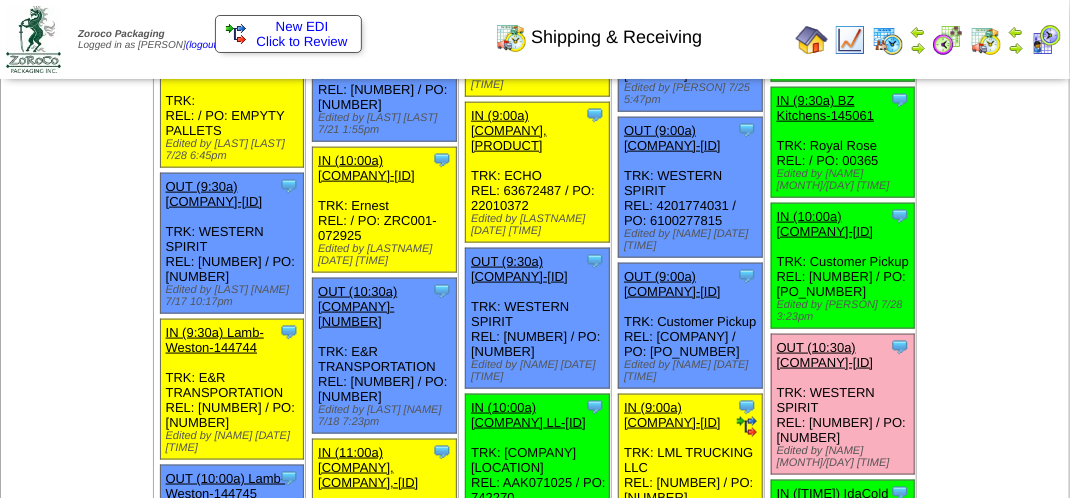 click at bounding box center [986, 40] 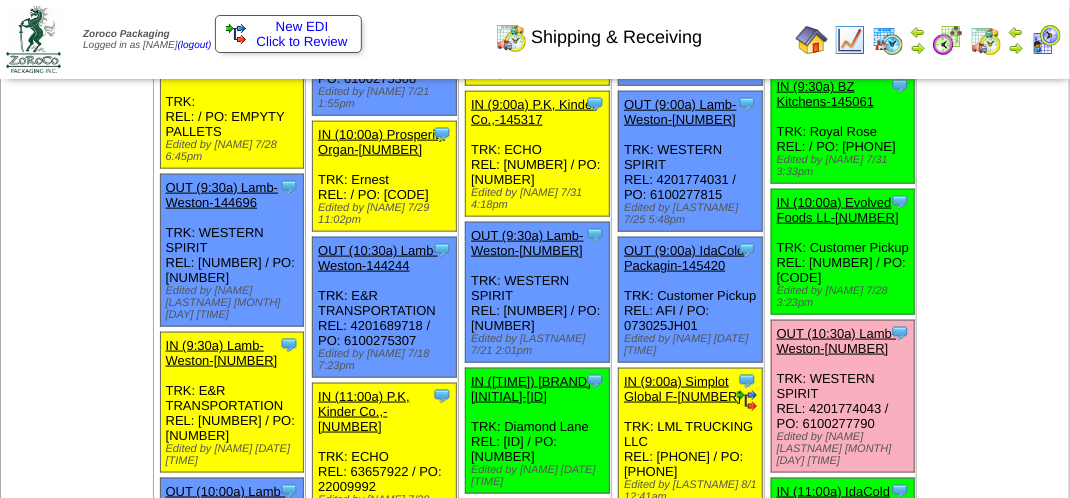 scroll, scrollTop: 800, scrollLeft: 0, axis: vertical 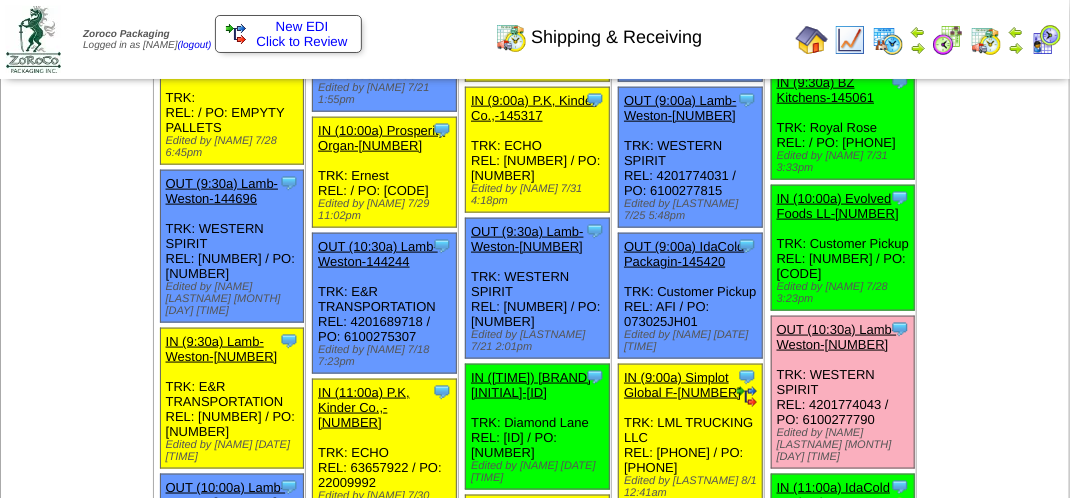 click at bounding box center (1016, 48) 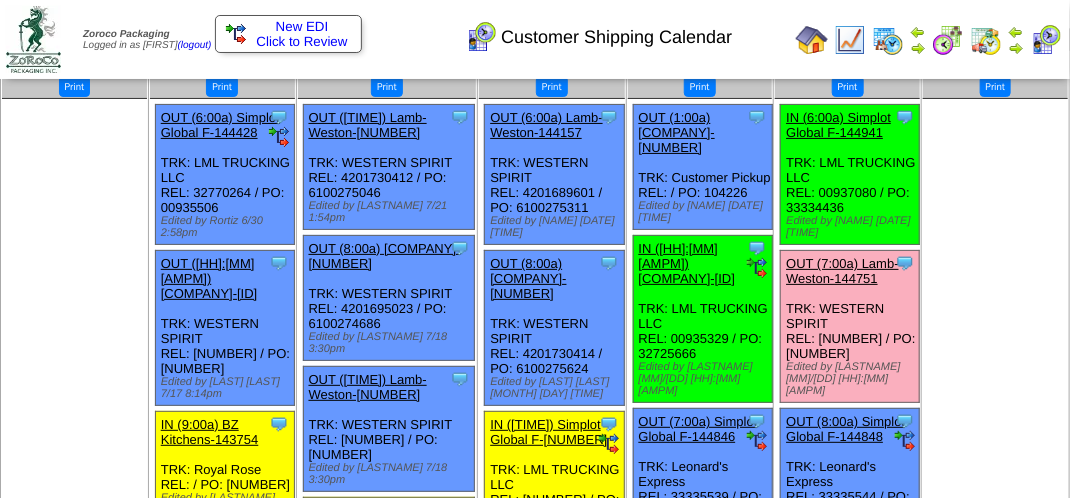 scroll, scrollTop: 0, scrollLeft: 0, axis: both 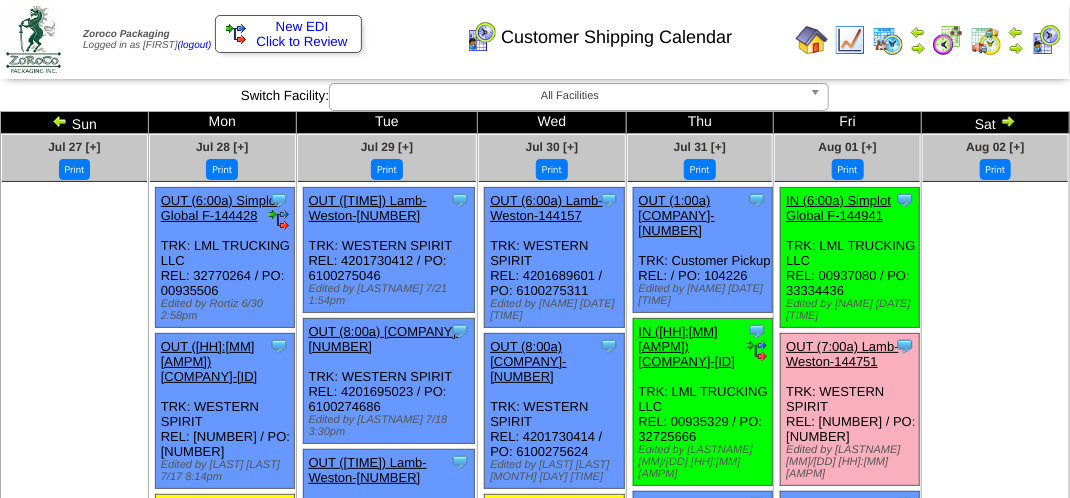 click at bounding box center [1046, 40] 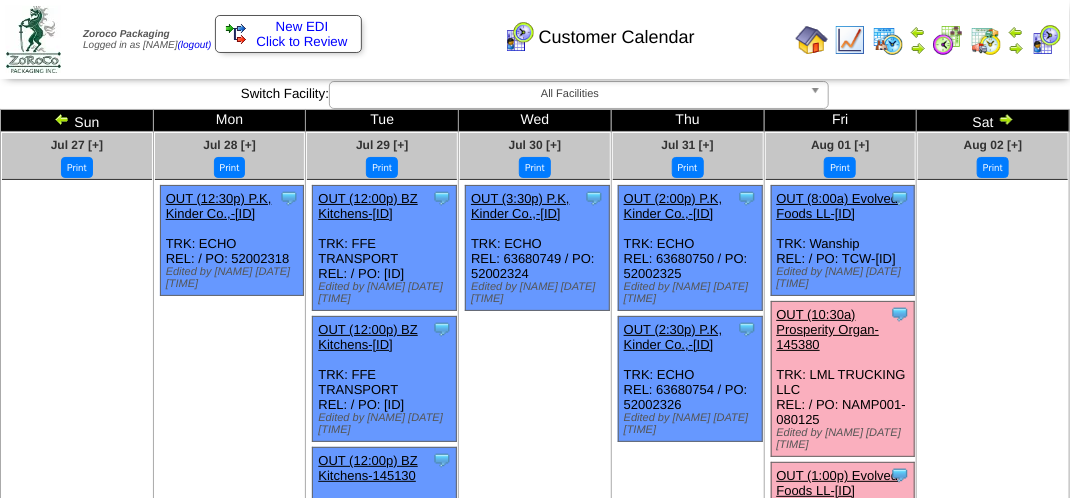 scroll, scrollTop: 0, scrollLeft: 0, axis: both 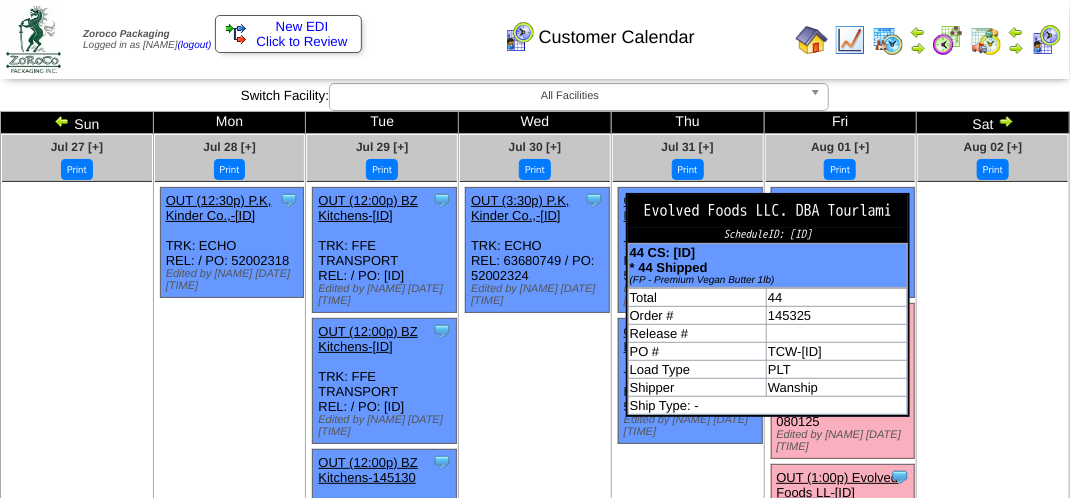 click on "Evolved Foods LLC. DBA Tourlami" at bounding box center (768, 211) 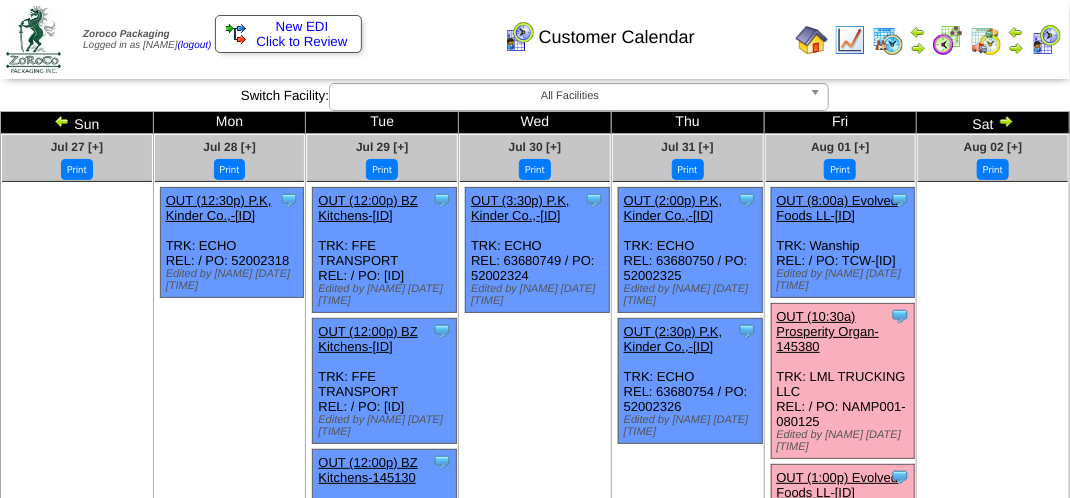 click at bounding box center [993, 332] 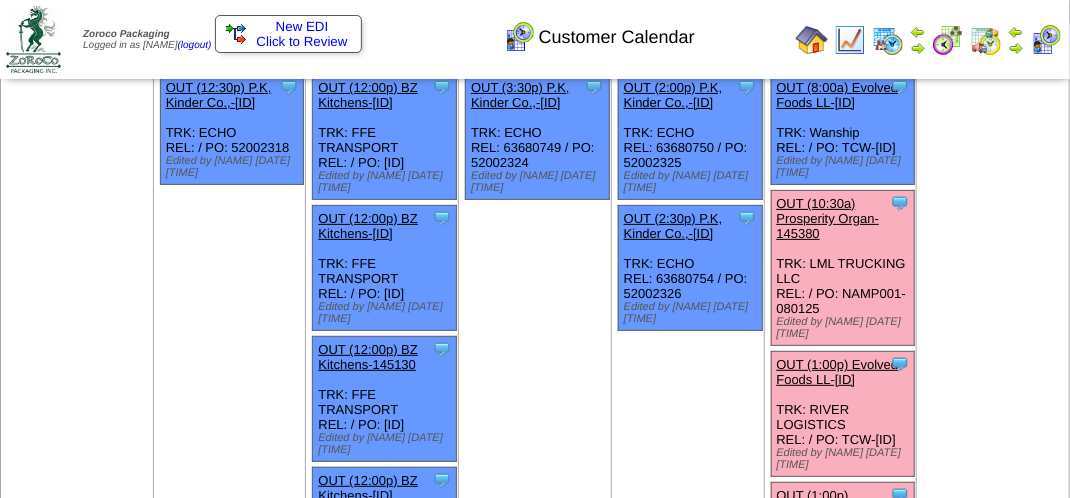 scroll, scrollTop: 126, scrollLeft: 0, axis: vertical 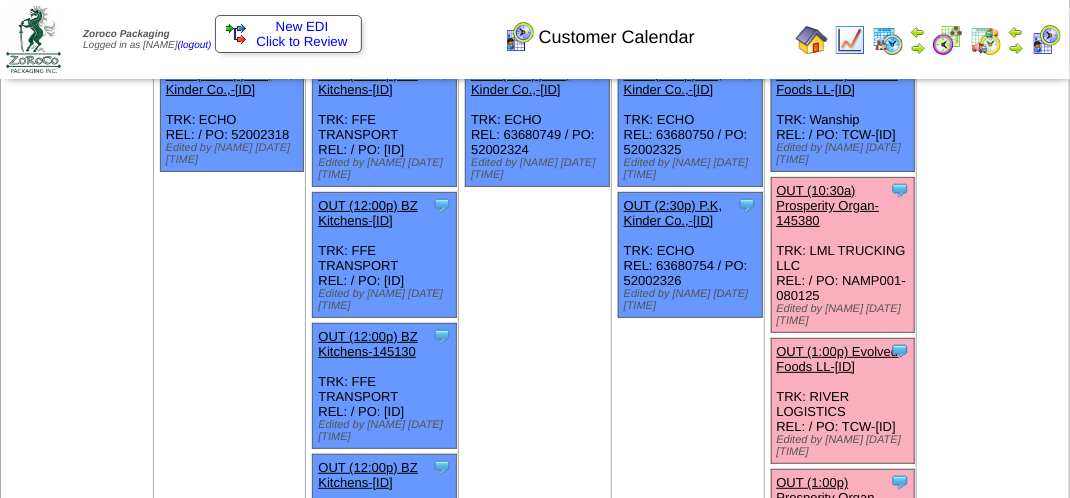 click on "OUT
(10:30a)
Prosperity Organ-145380" at bounding box center (828, 205) 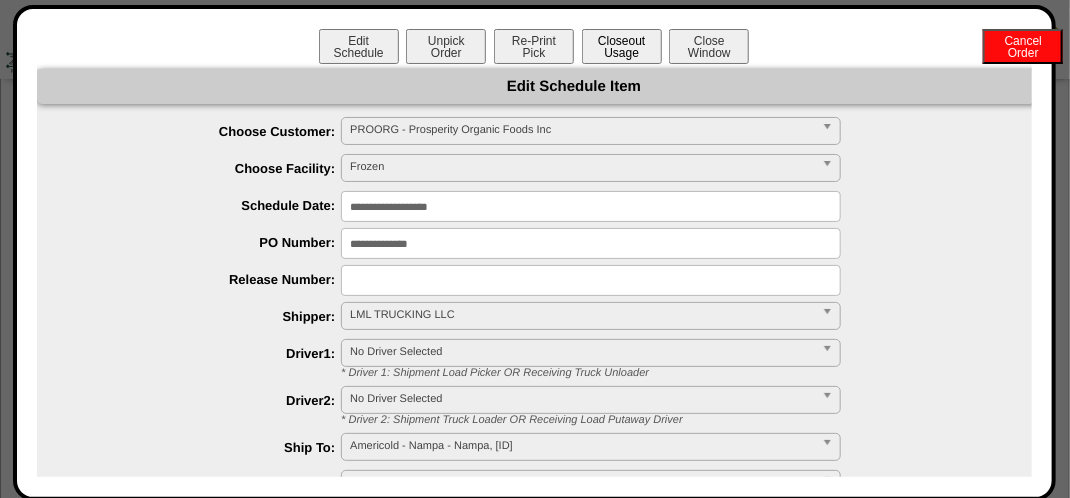 click on "Closeout Usage" at bounding box center (622, 46) 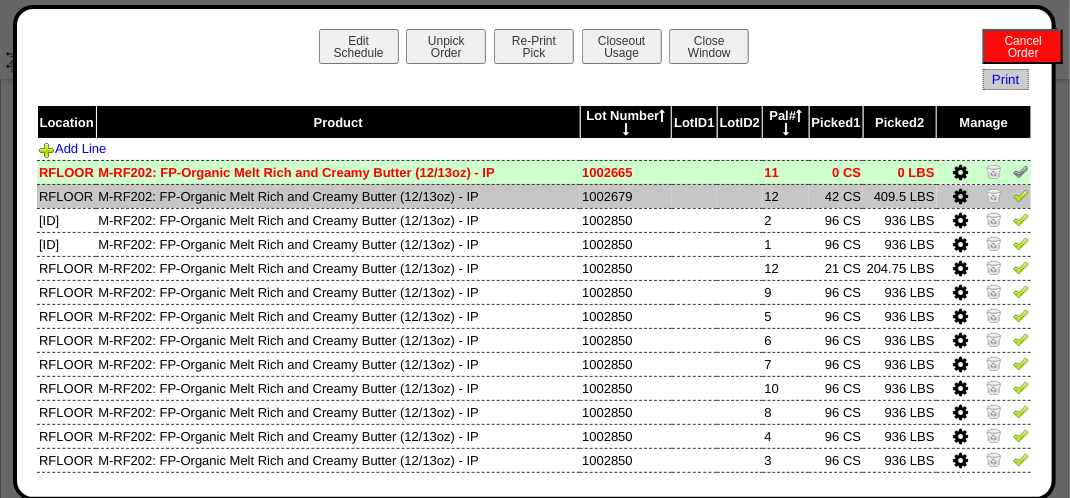 click at bounding box center (1021, 195) 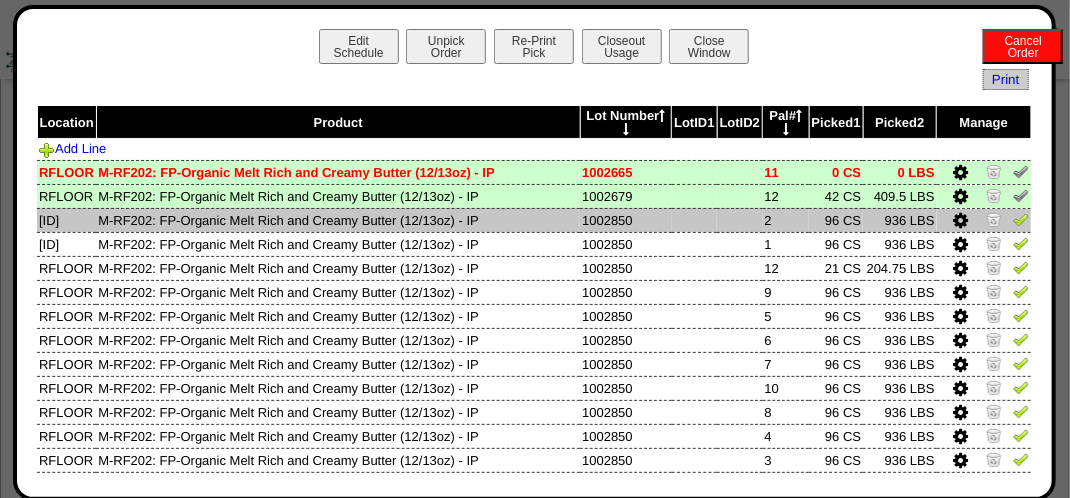 click at bounding box center (1021, 219) 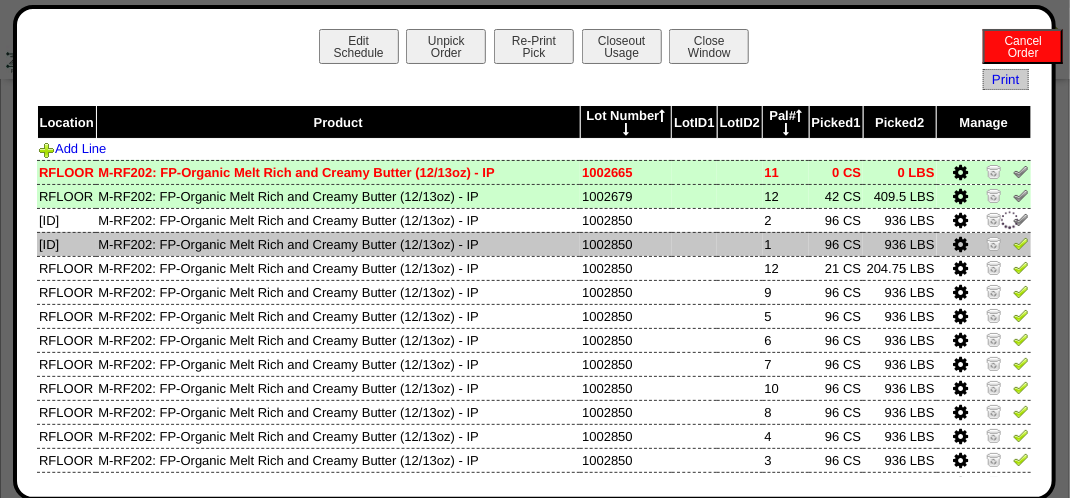 click at bounding box center [1021, 243] 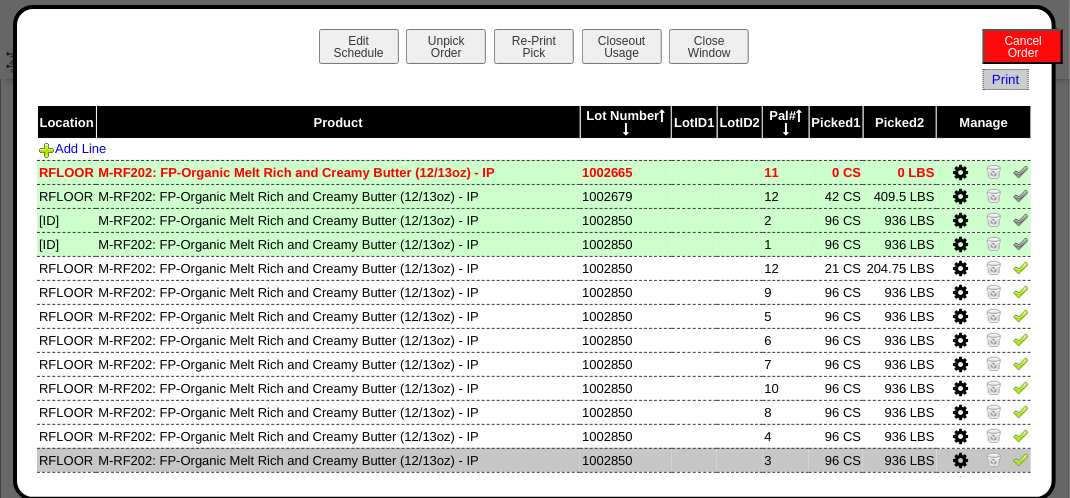 click at bounding box center (1021, 459) 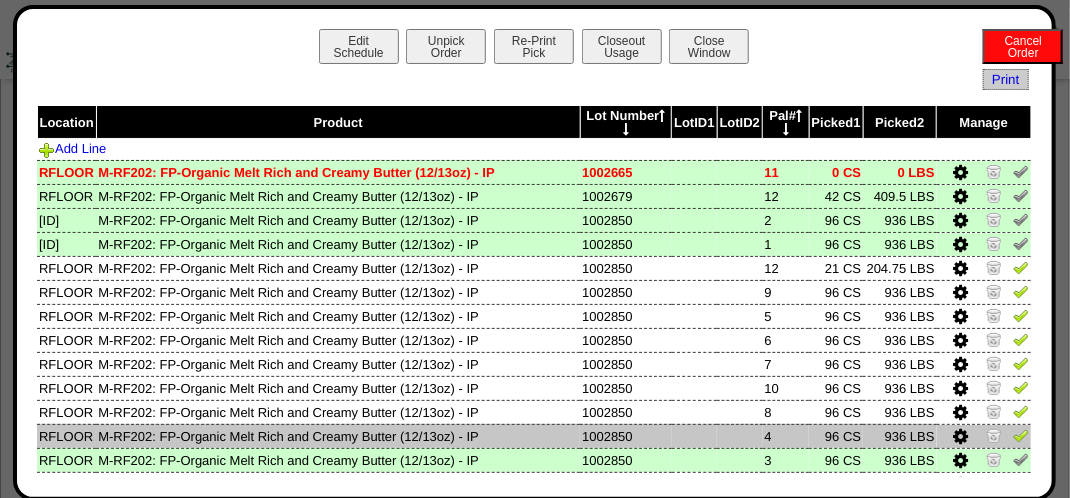click at bounding box center [1021, 435] 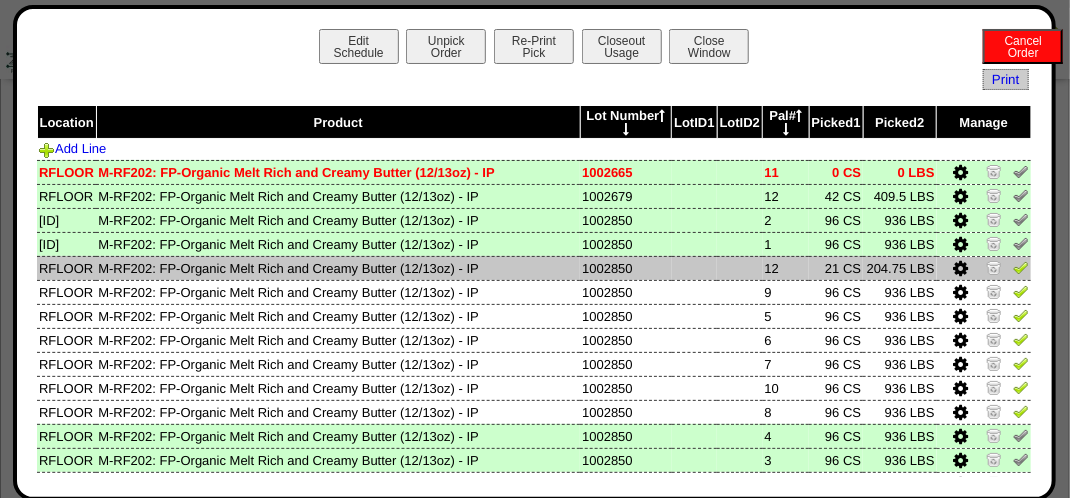 click at bounding box center (1021, 267) 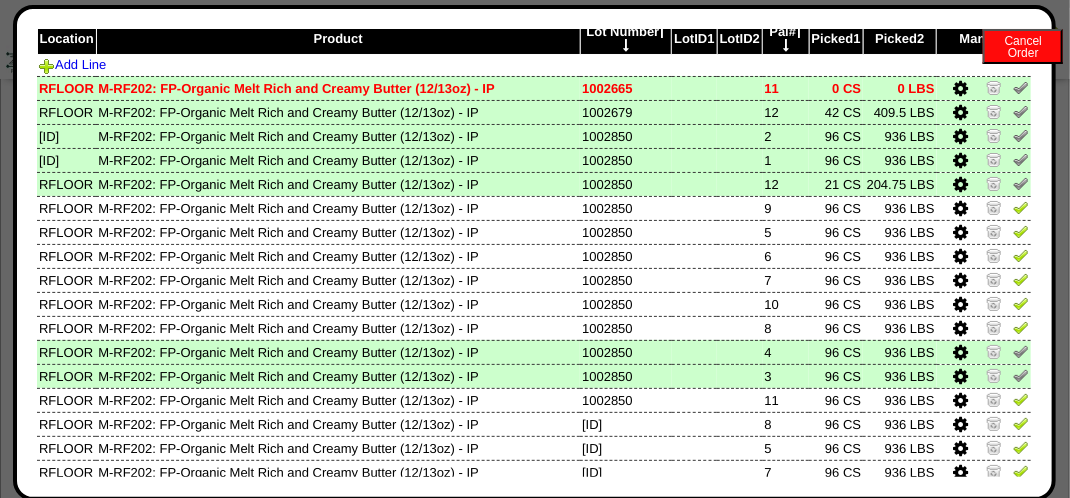 scroll, scrollTop: 200, scrollLeft: 0, axis: vertical 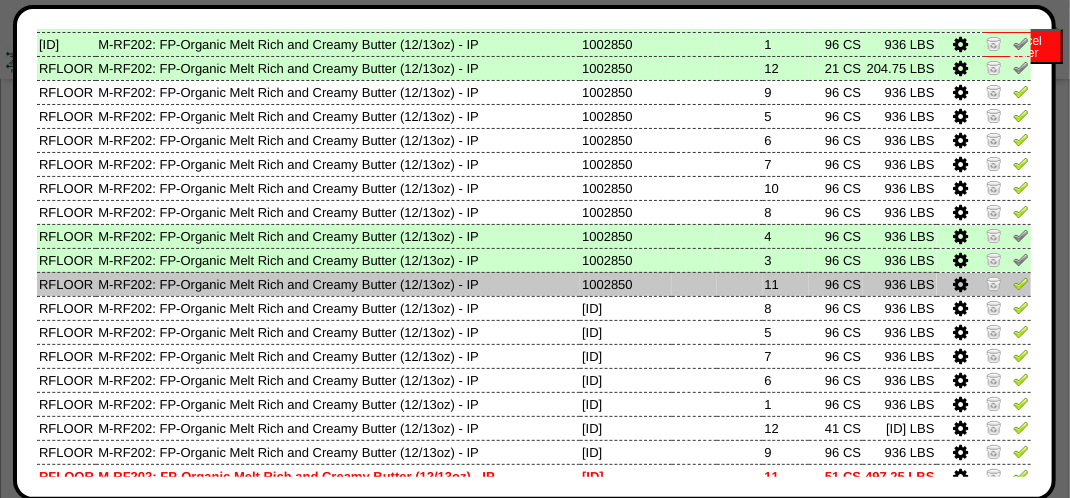 click at bounding box center (1021, 283) 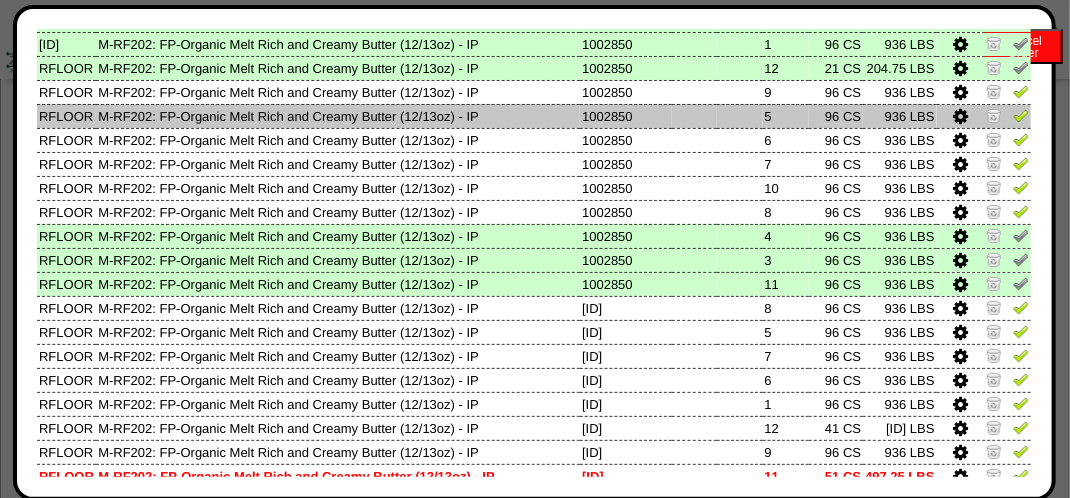 click at bounding box center [1021, 115] 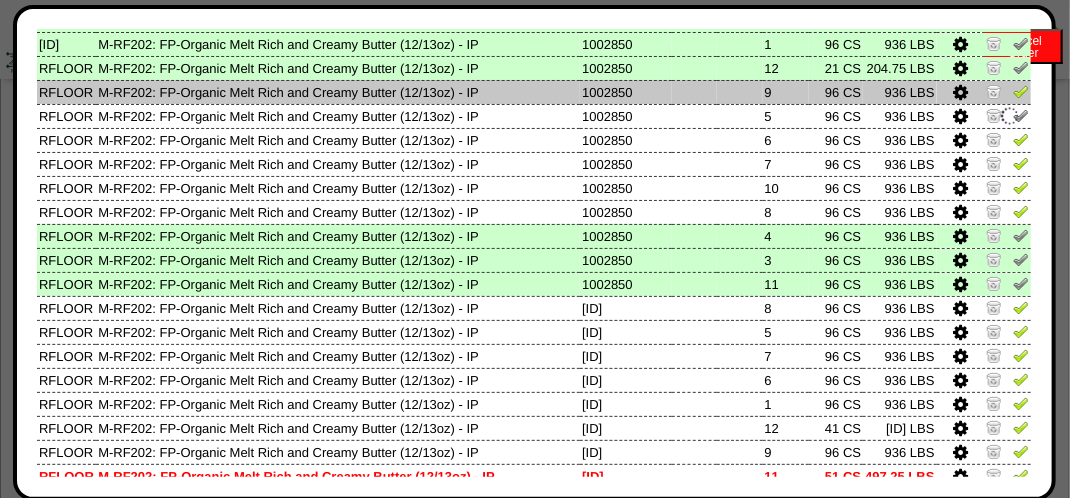 click at bounding box center (1021, 91) 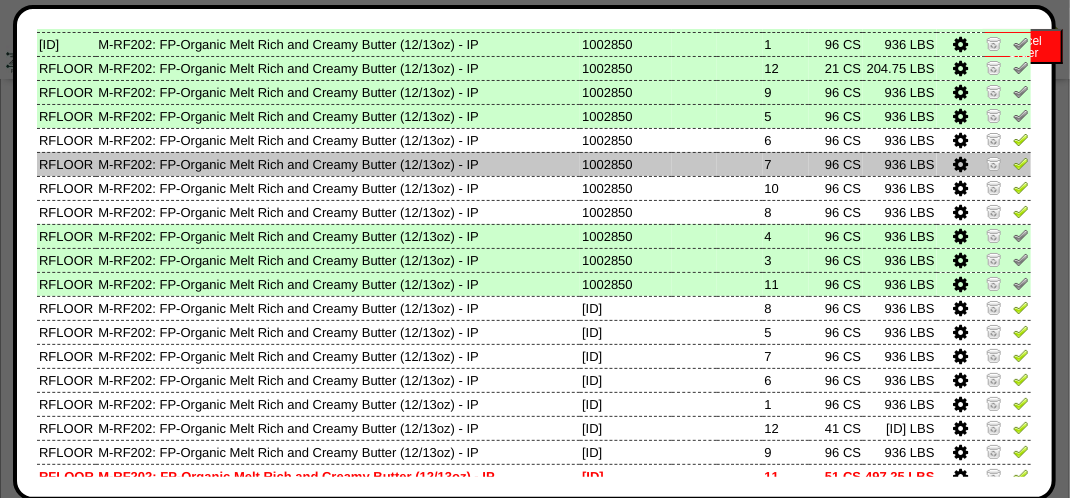 click at bounding box center (1021, 163) 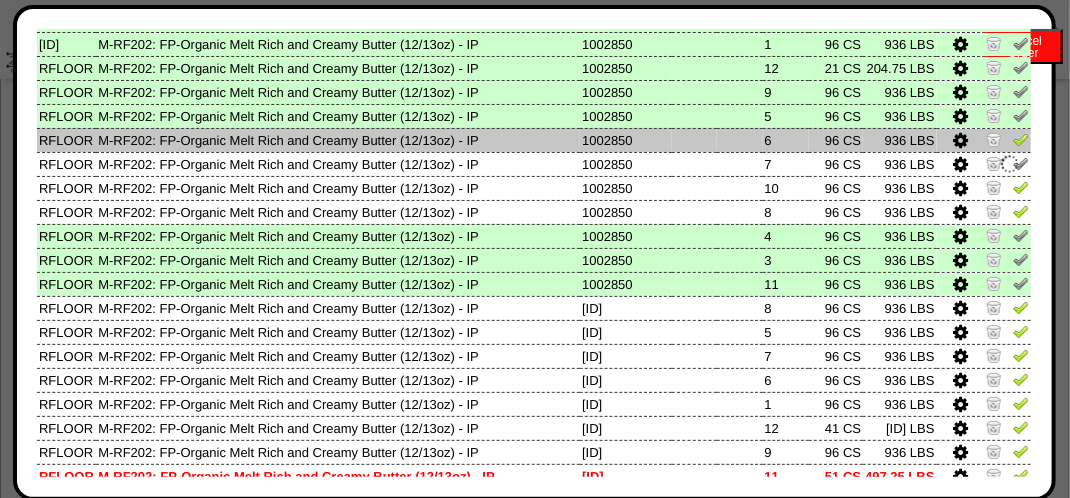 click at bounding box center [1021, 139] 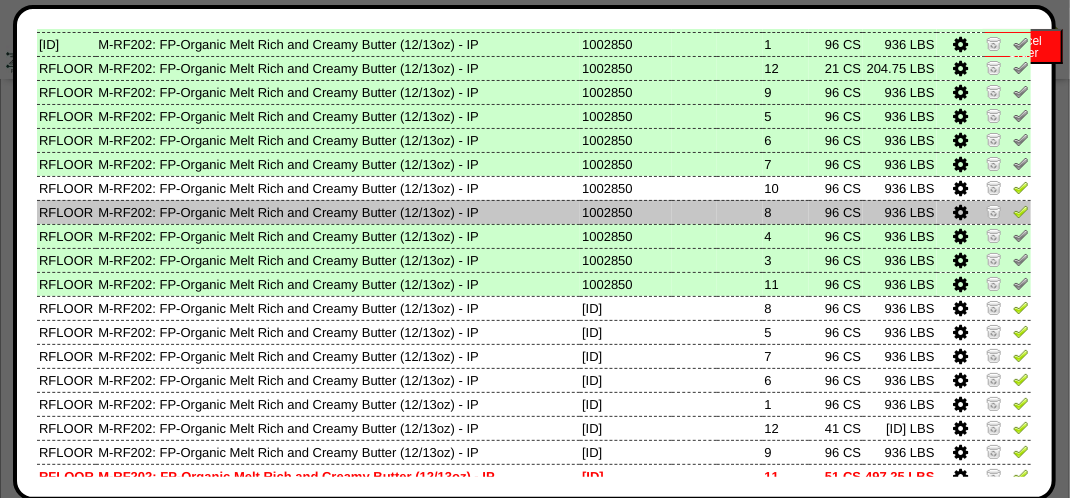 click at bounding box center (1021, 211) 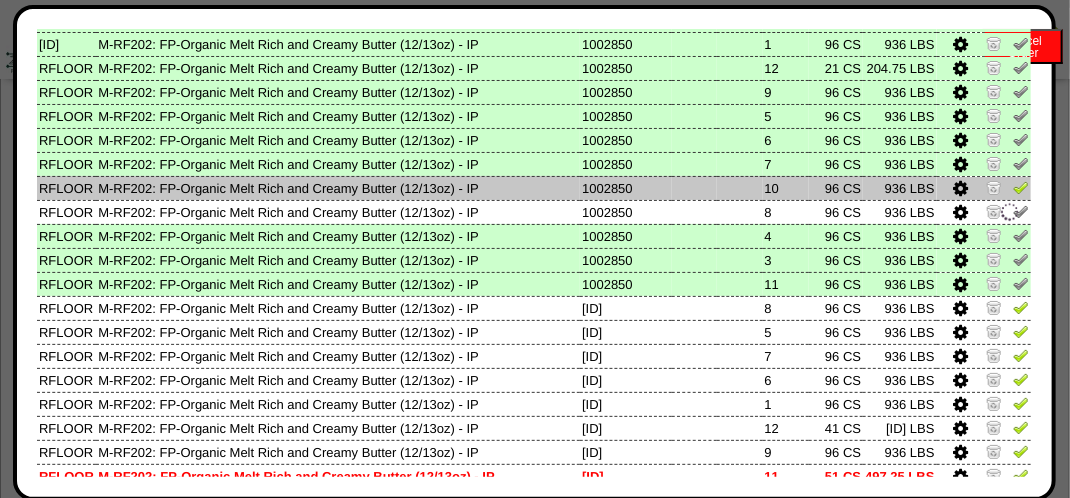 click at bounding box center [1021, 187] 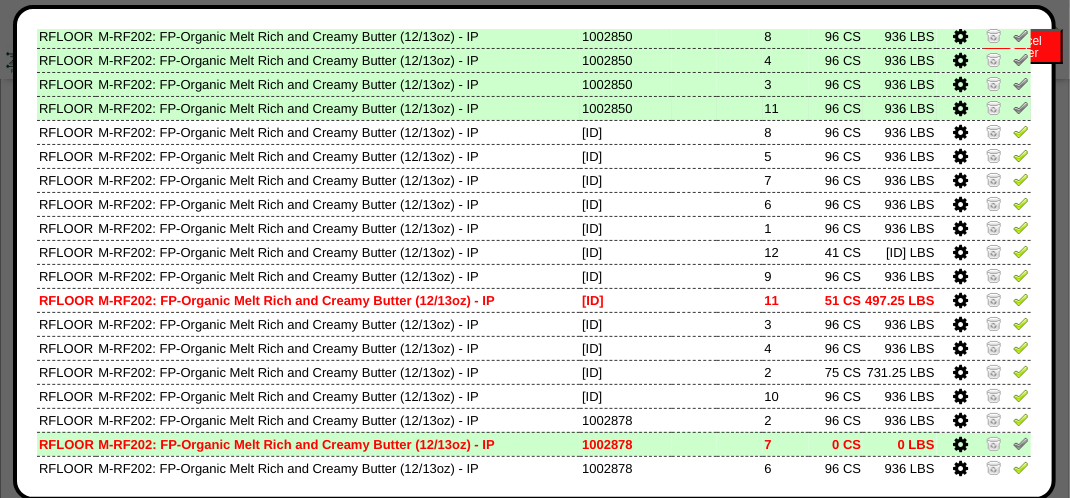 scroll, scrollTop: 400, scrollLeft: 0, axis: vertical 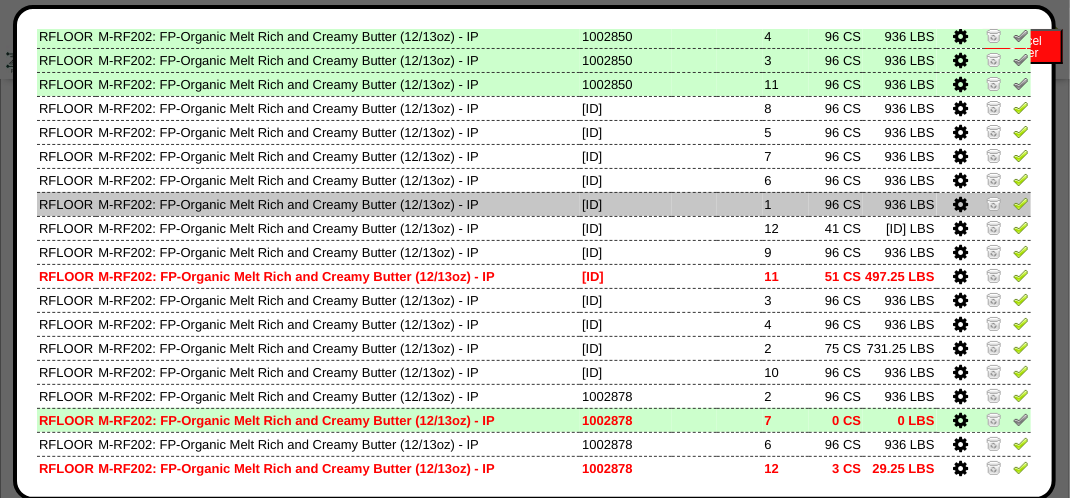 click at bounding box center [1021, 203] 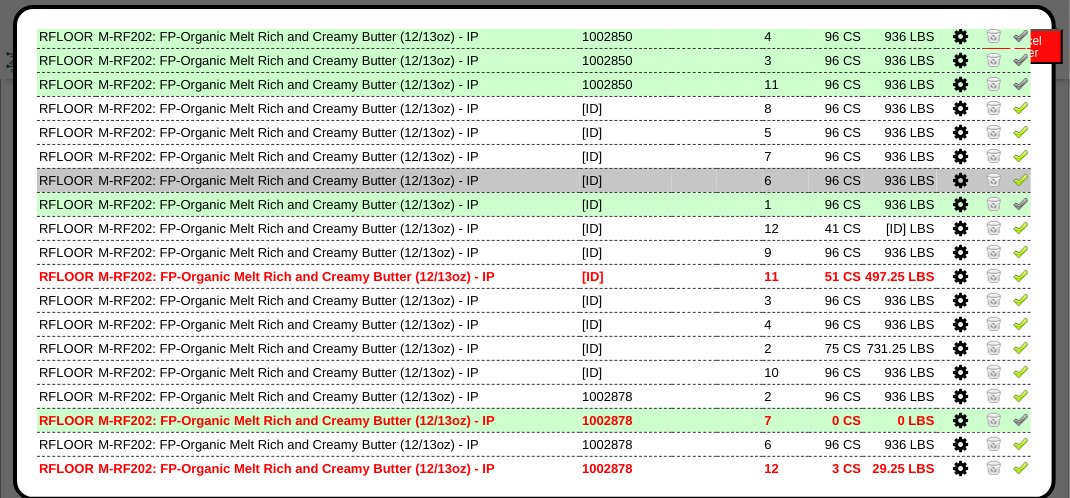 click at bounding box center (1021, 179) 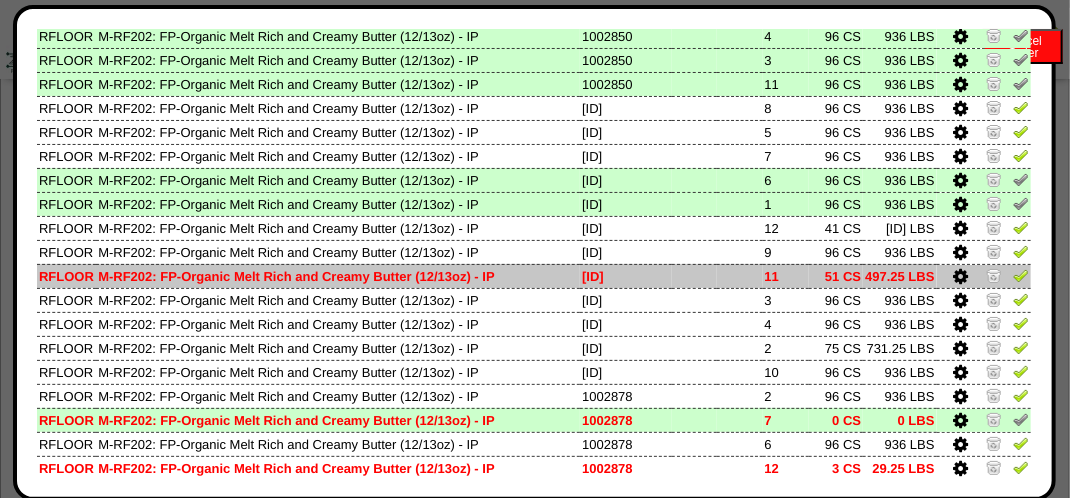 click at bounding box center [1021, 275] 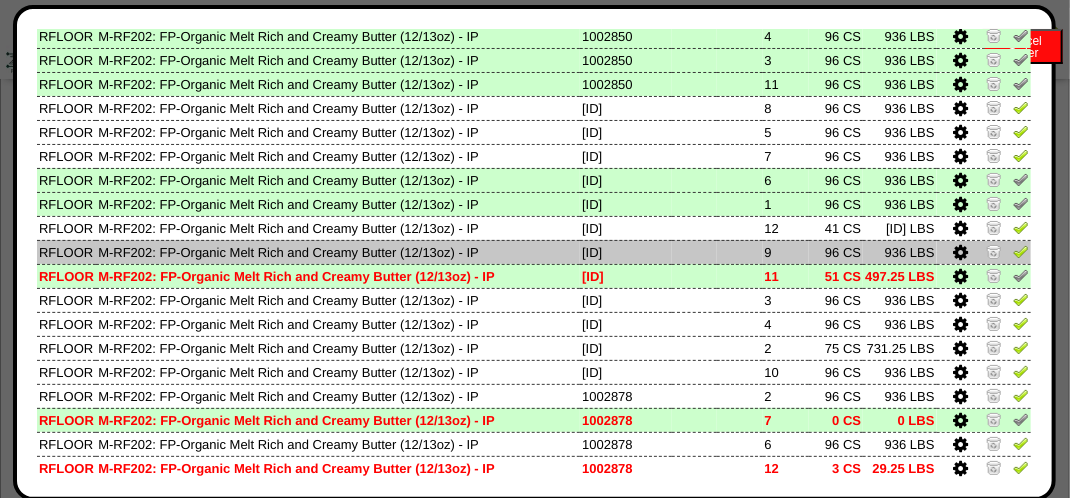 click at bounding box center [1021, 251] 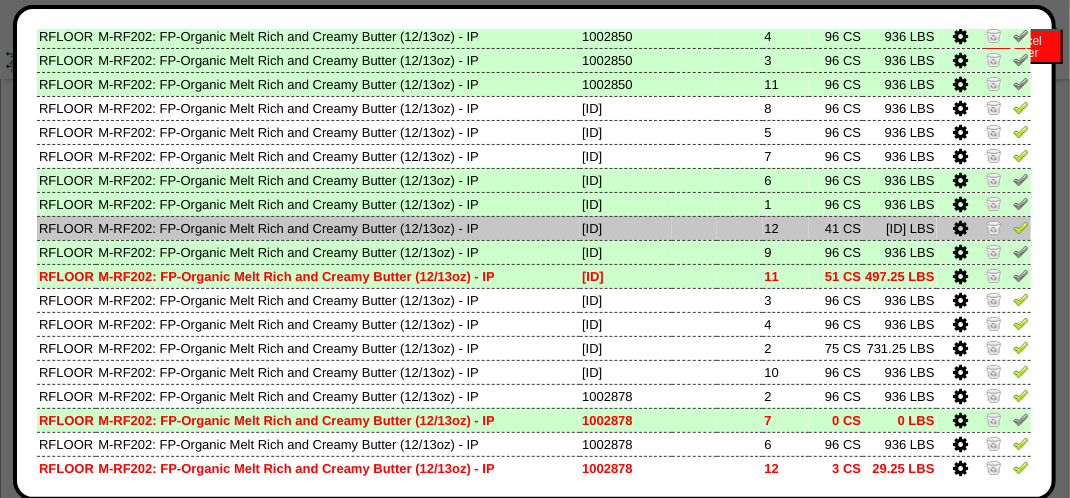 click at bounding box center (1021, 227) 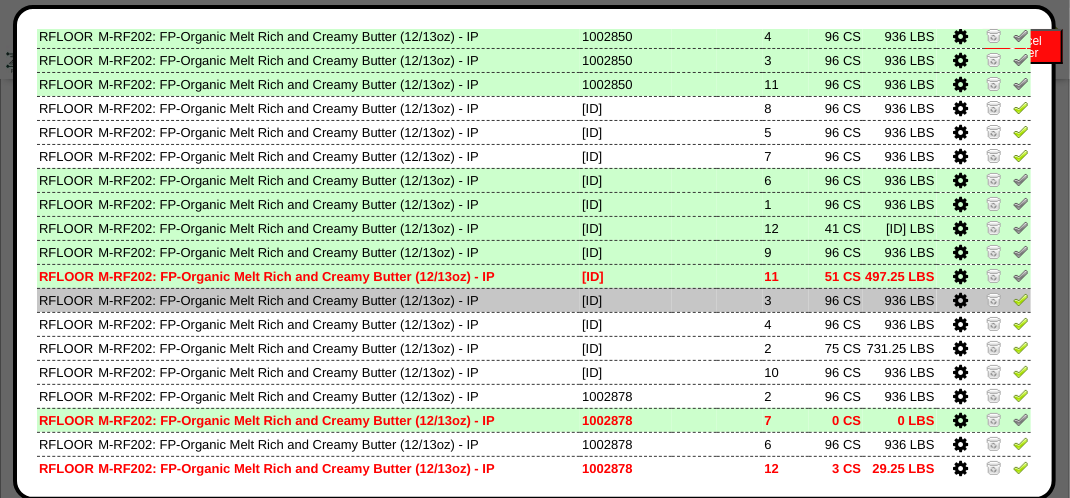 click at bounding box center [1021, 299] 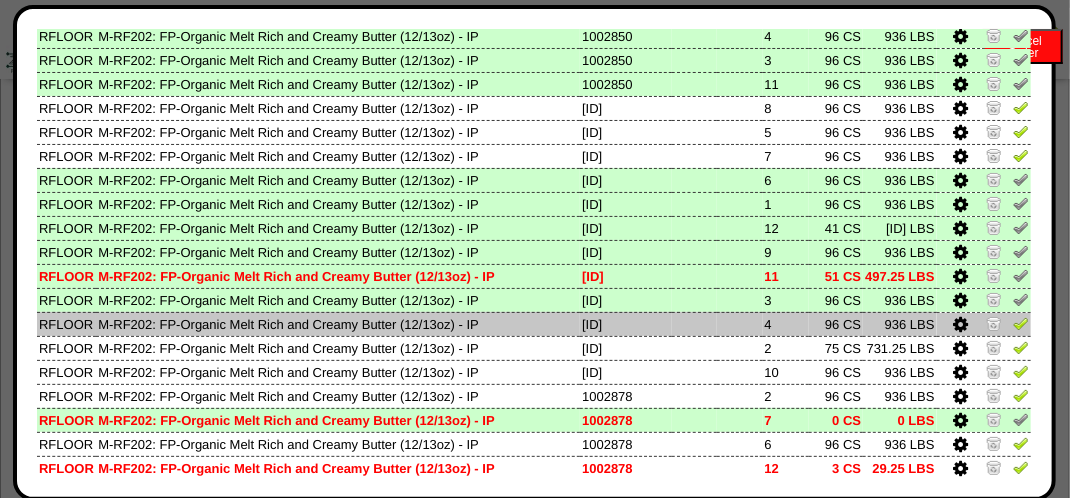click at bounding box center [1021, 323] 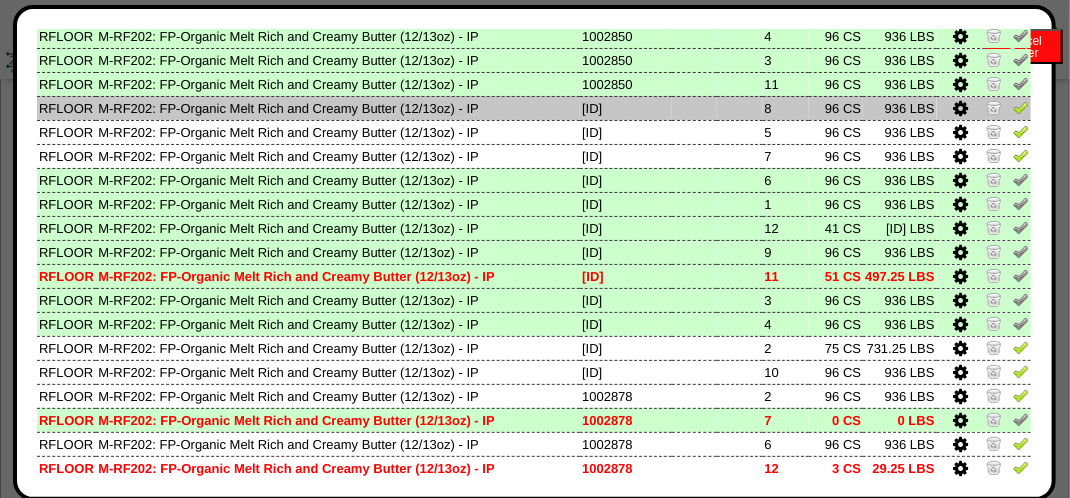 click at bounding box center [1021, 107] 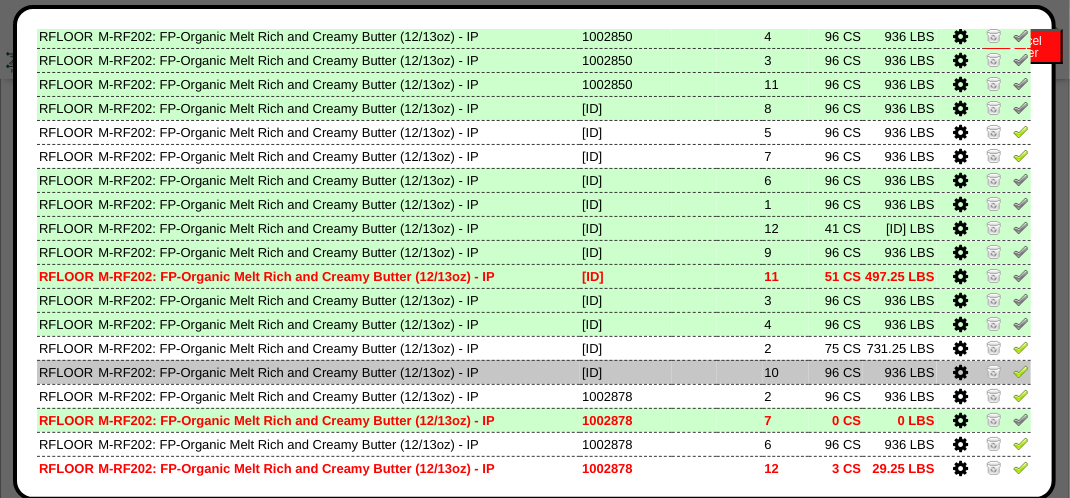 click at bounding box center [1021, 371] 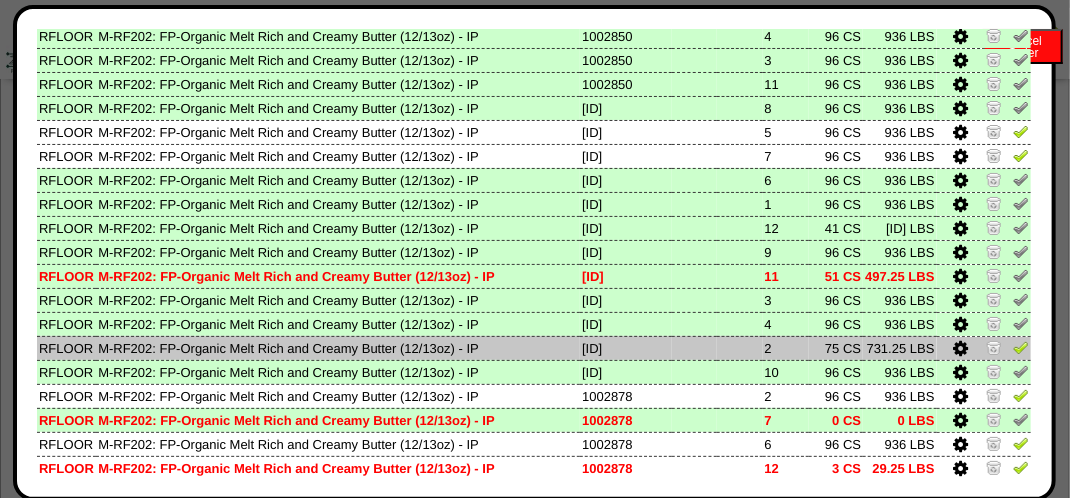 click at bounding box center (1021, 347) 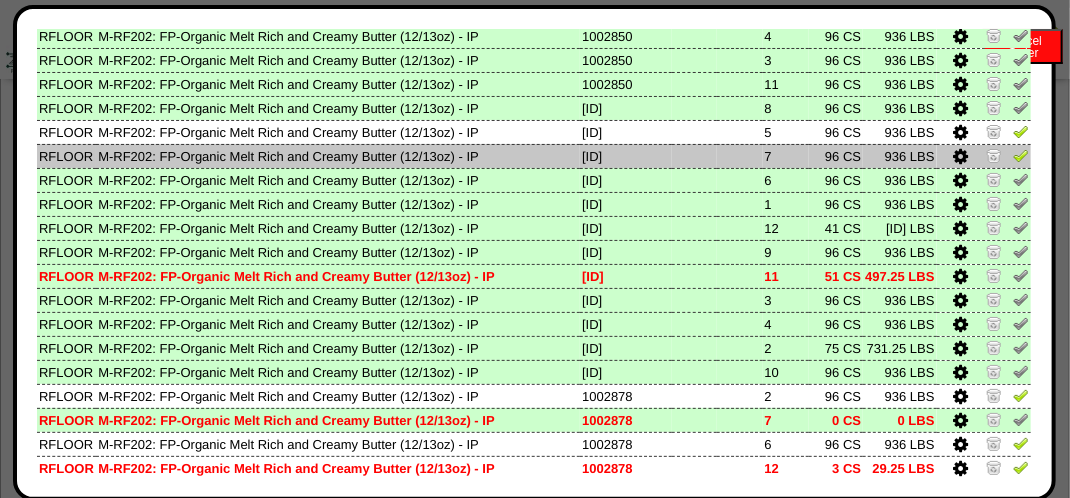 click at bounding box center (1021, 155) 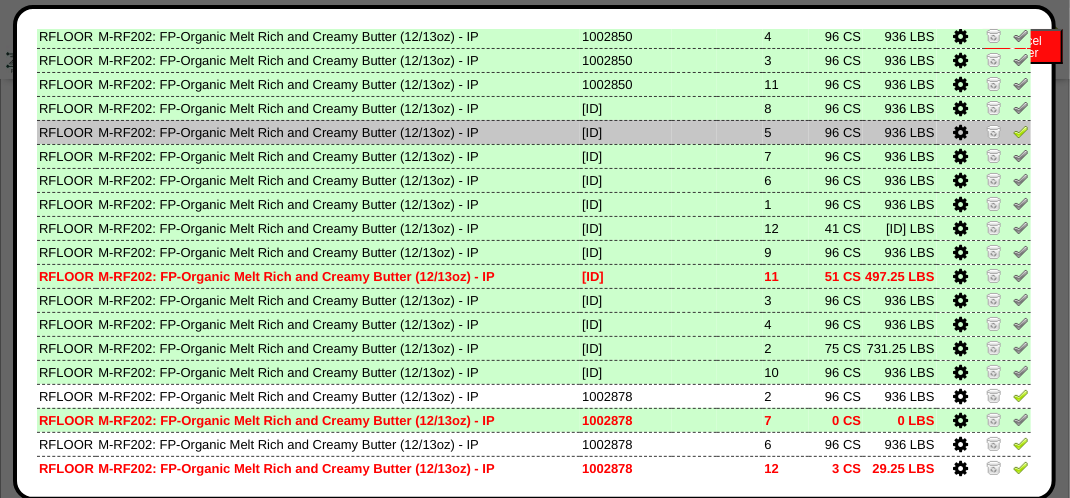 click at bounding box center (1021, 131) 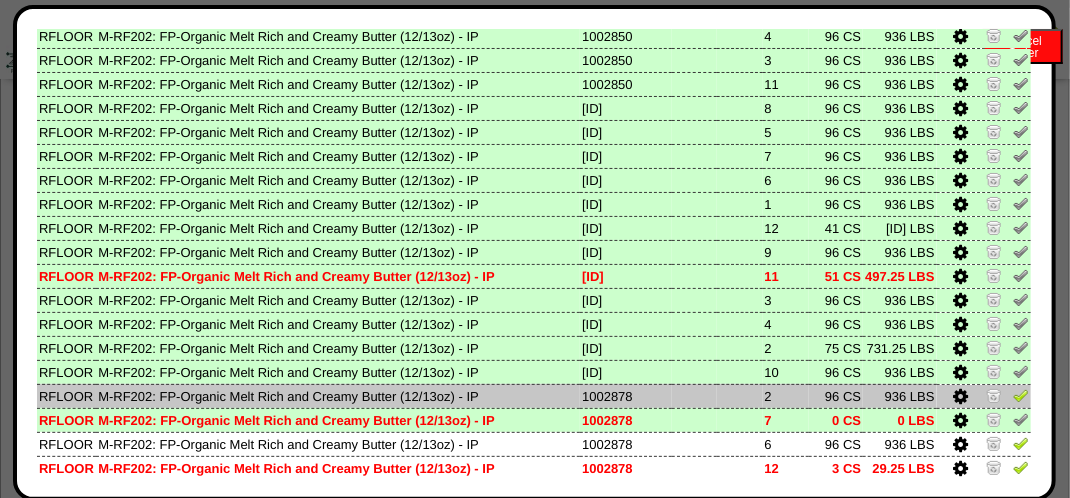 click at bounding box center [1021, 395] 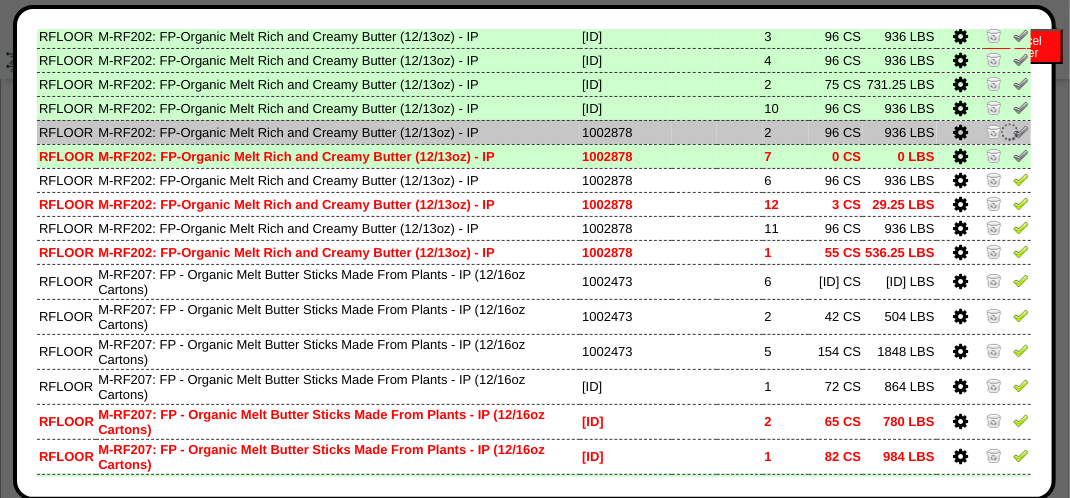 scroll, scrollTop: 700, scrollLeft: 0, axis: vertical 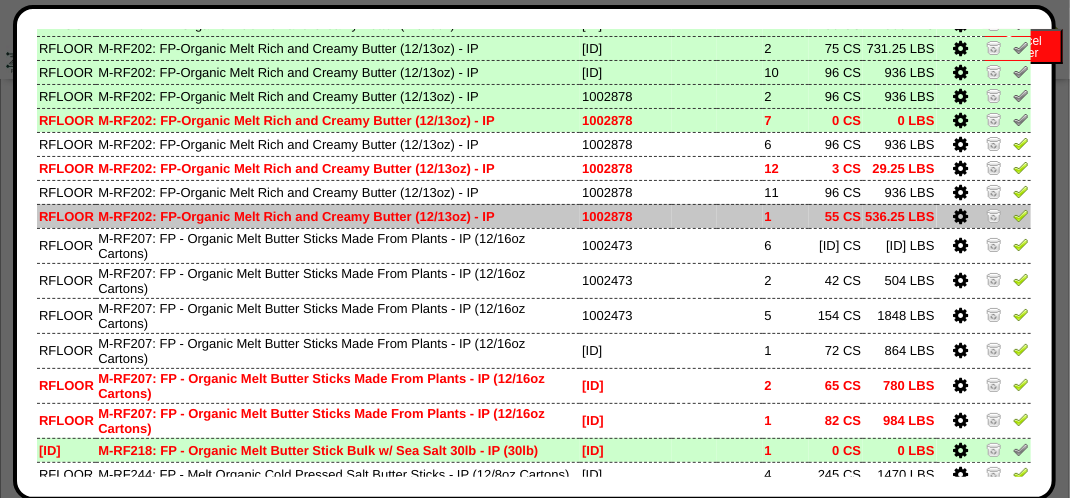 click at bounding box center (1021, 215) 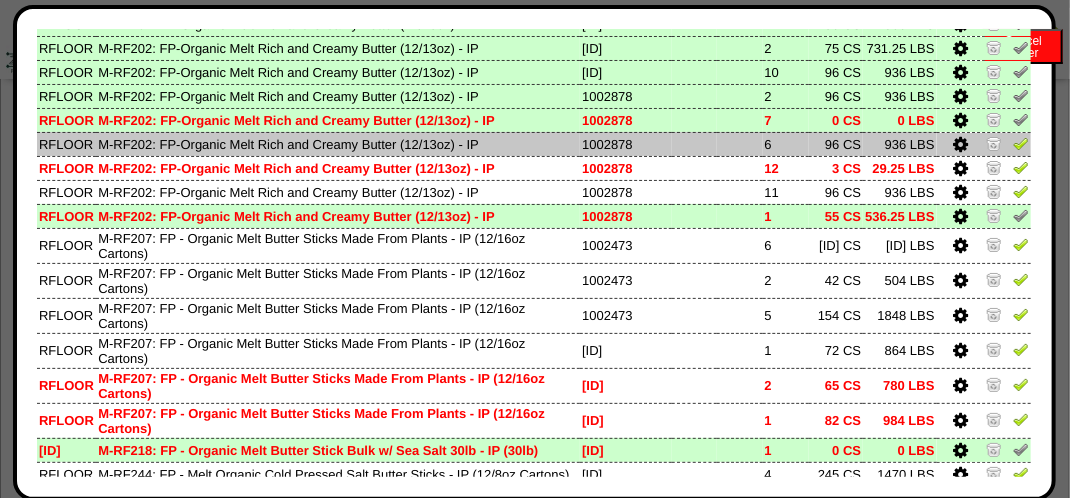 click at bounding box center (1021, 143) 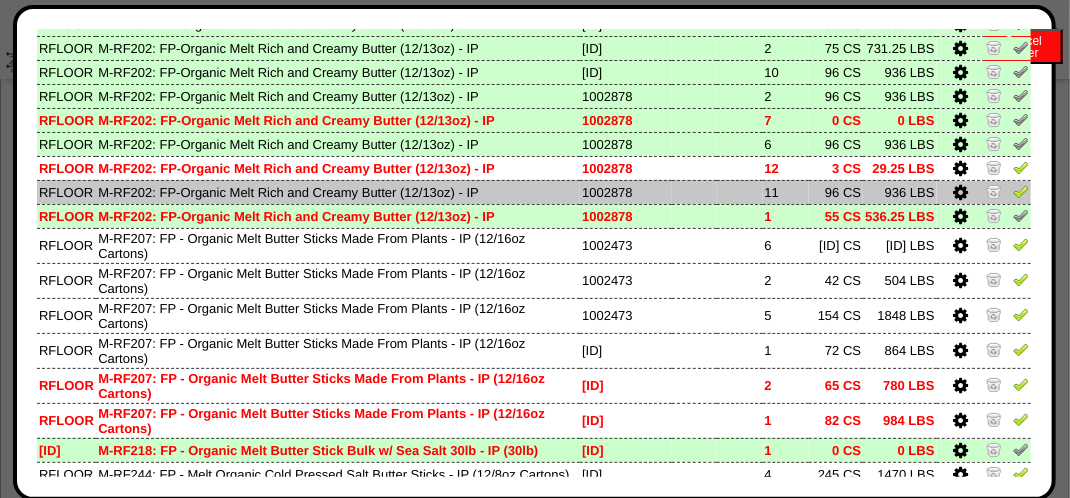 click at bounding box center [1021, 191] 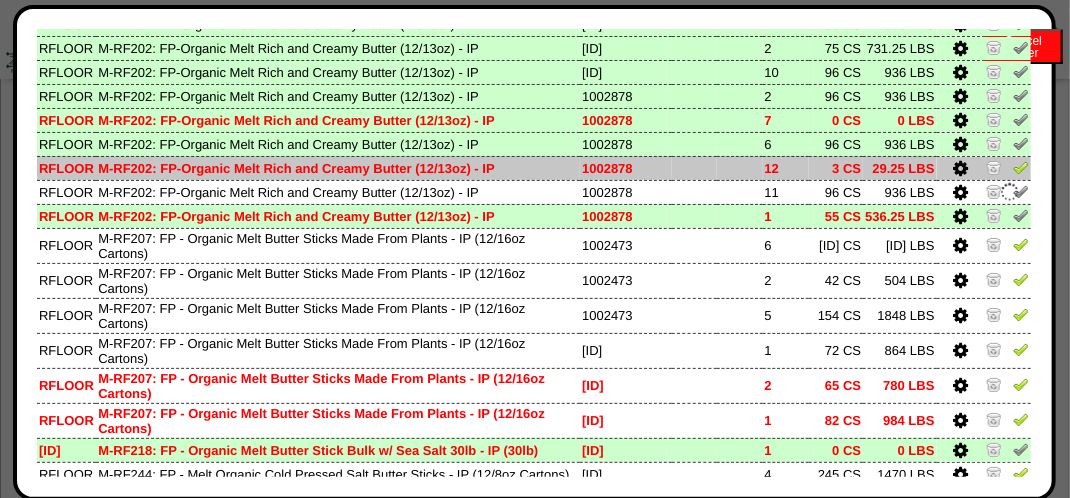 click at bounding box center [1021, 167] 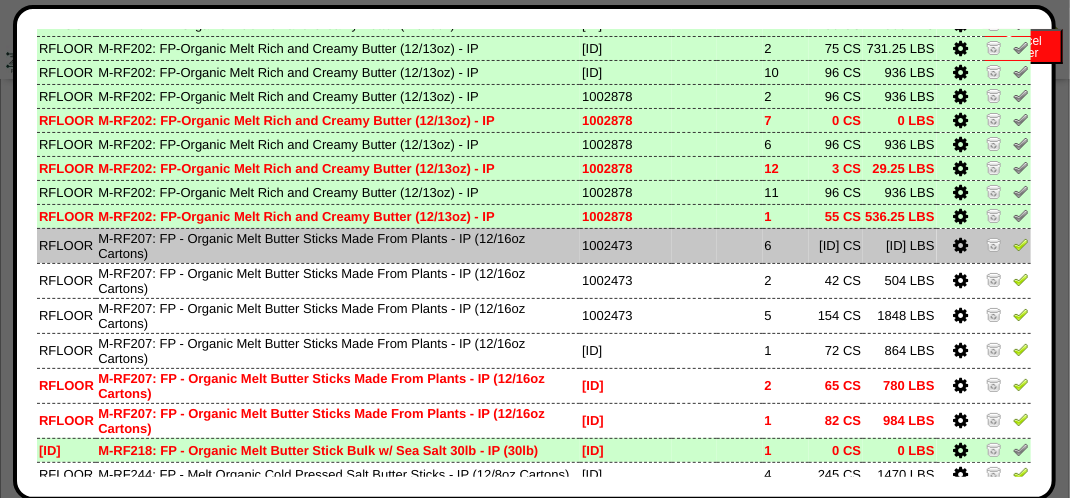click at bounding box center (1021, 244) 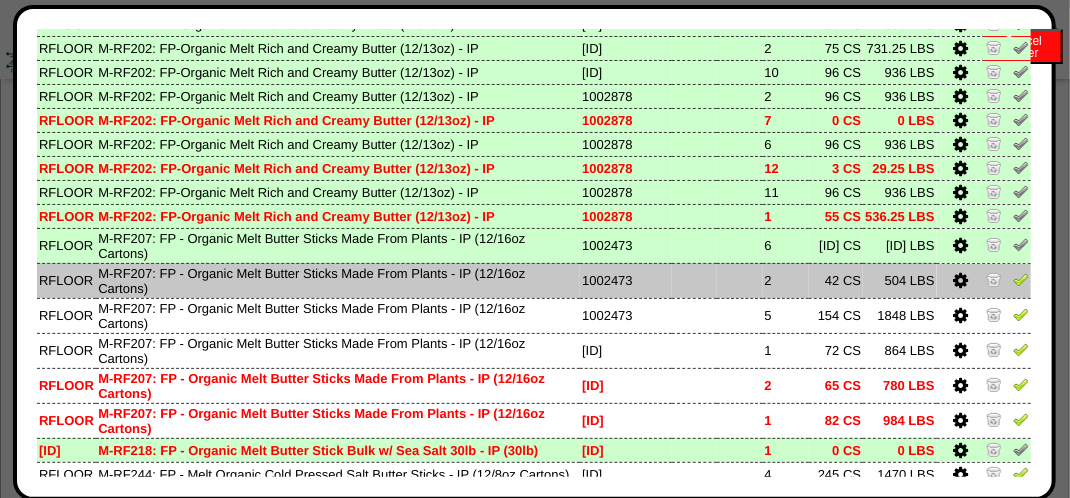 click at bounding box center [1021, 279] 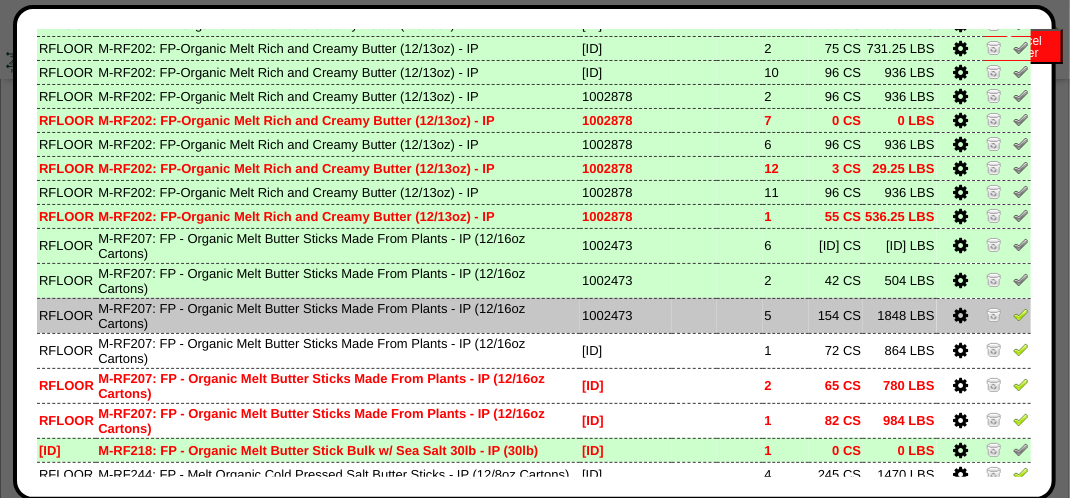 click at bounding box center [1021, 314] 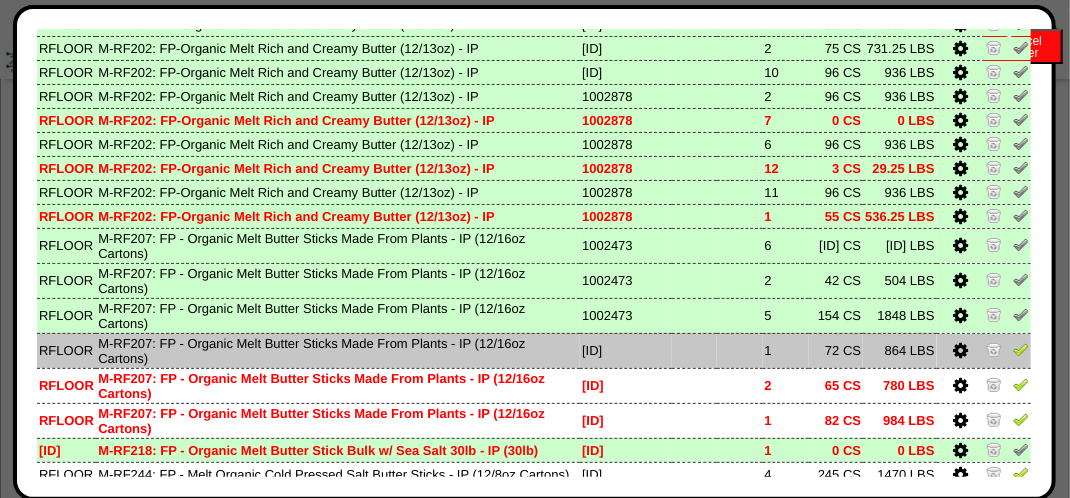 click at bounding box center [1021, 349] 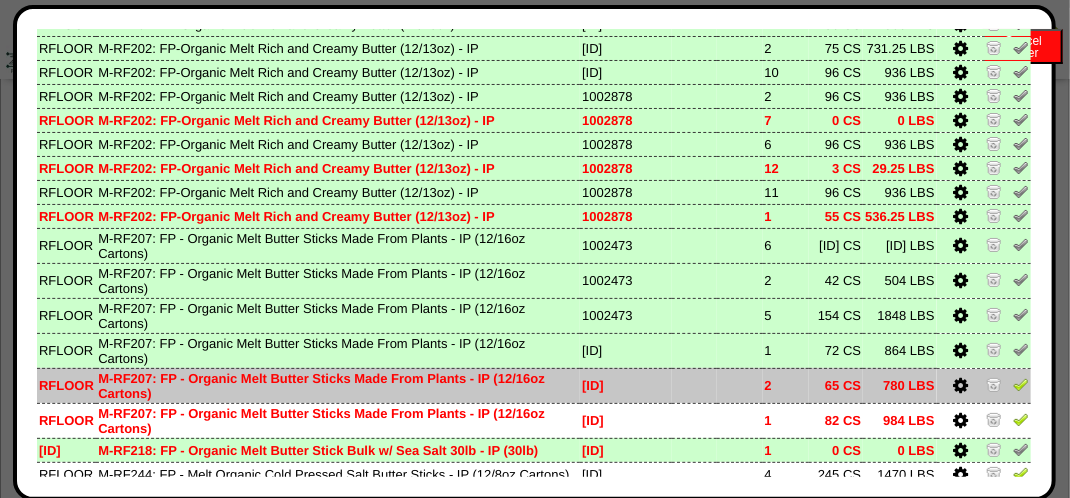 click at bounding box center (1021, 384) 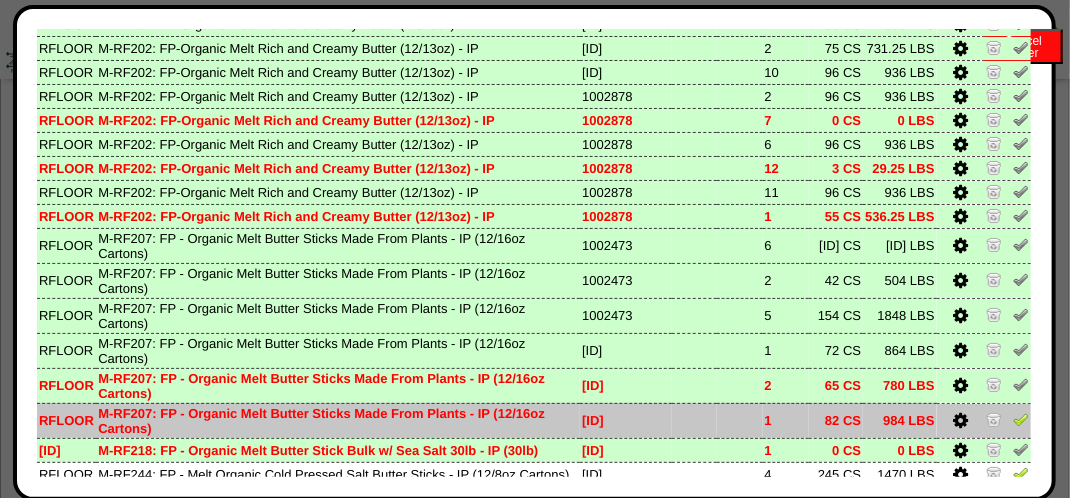 click at bounding box center (1021, 419) 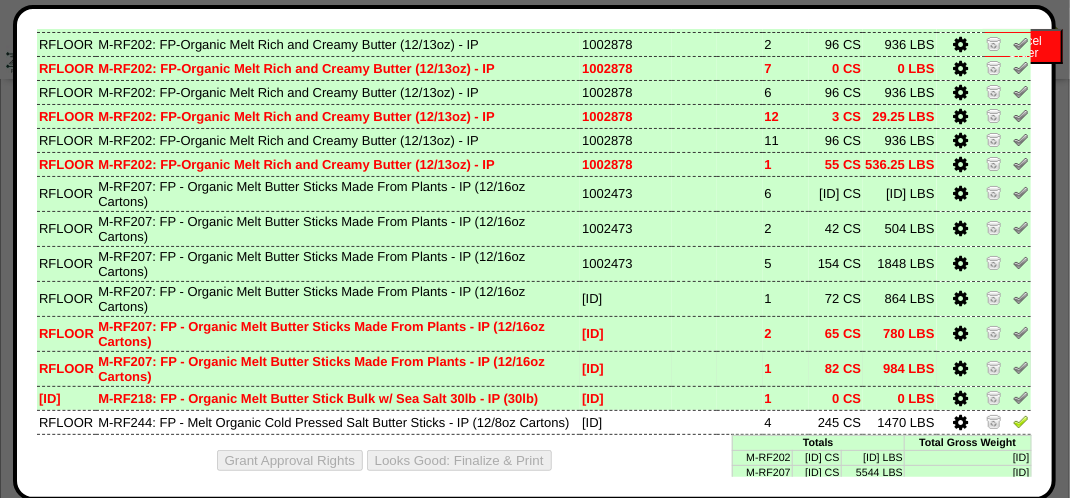 scroll, scrollTop: 798, scrollLeft: 0, axis: vertical 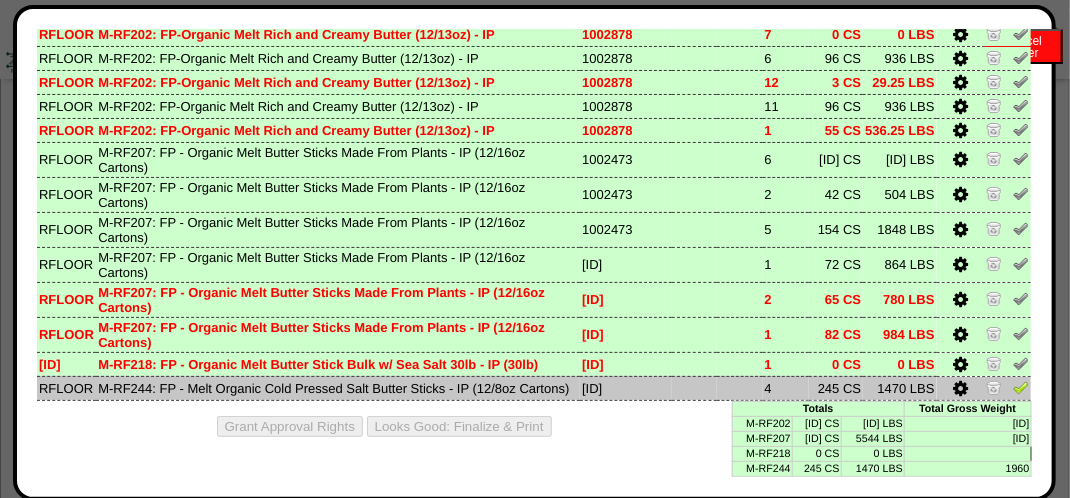 click at bounding box center (1021, 387) 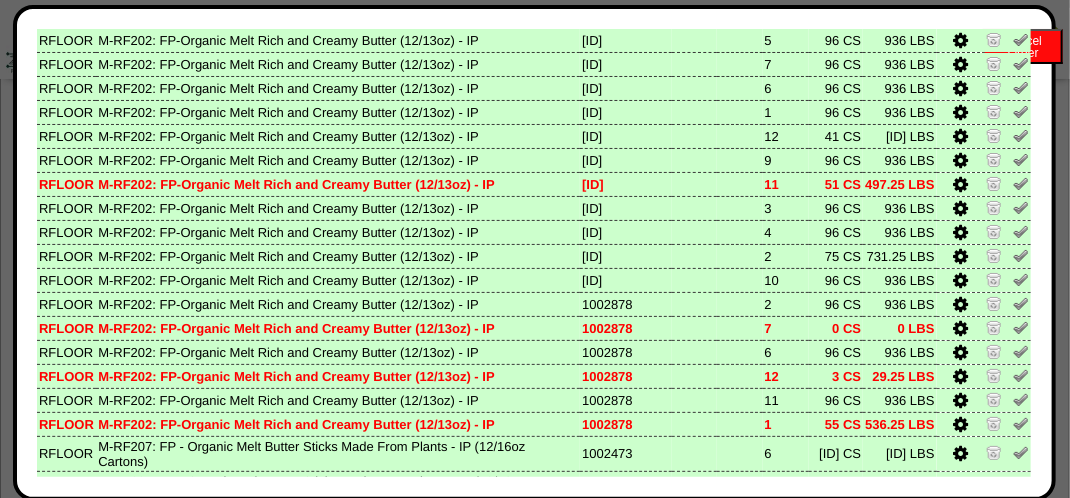 scroll, scrollTop: 798, scrollLeft: 0, axis: vertical 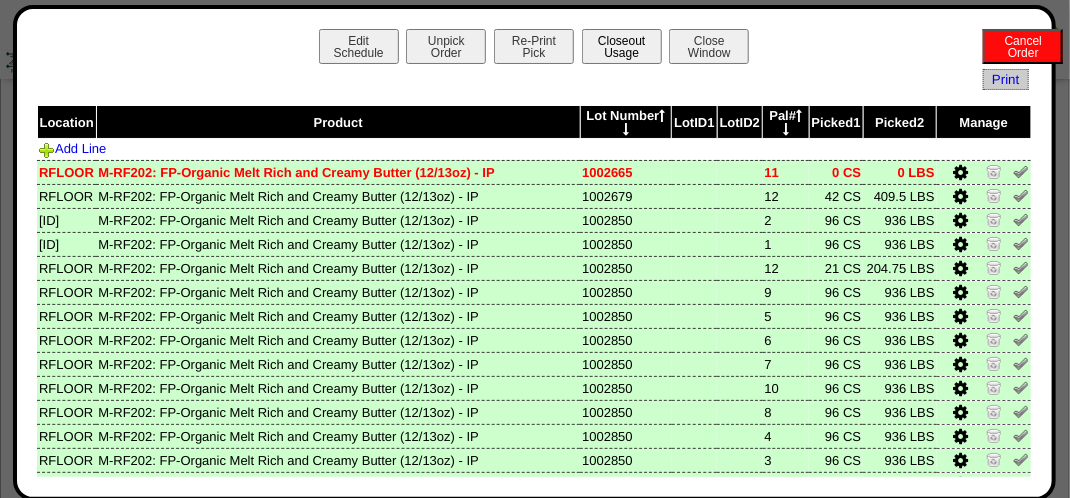 click on "Closeout Usage" at bounding box center (622, 46) 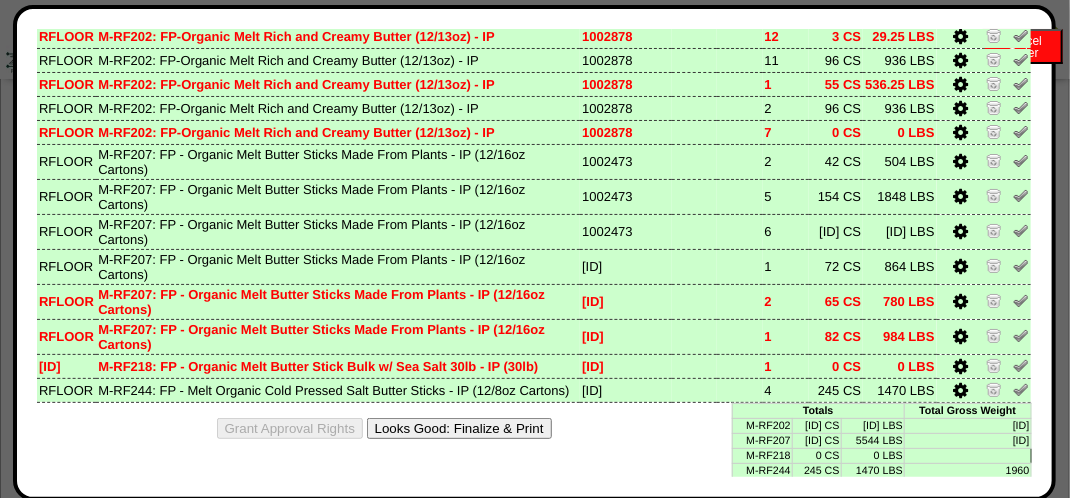 scroll, scrollTop: 798, scrollLeft: 0, axis: vertical 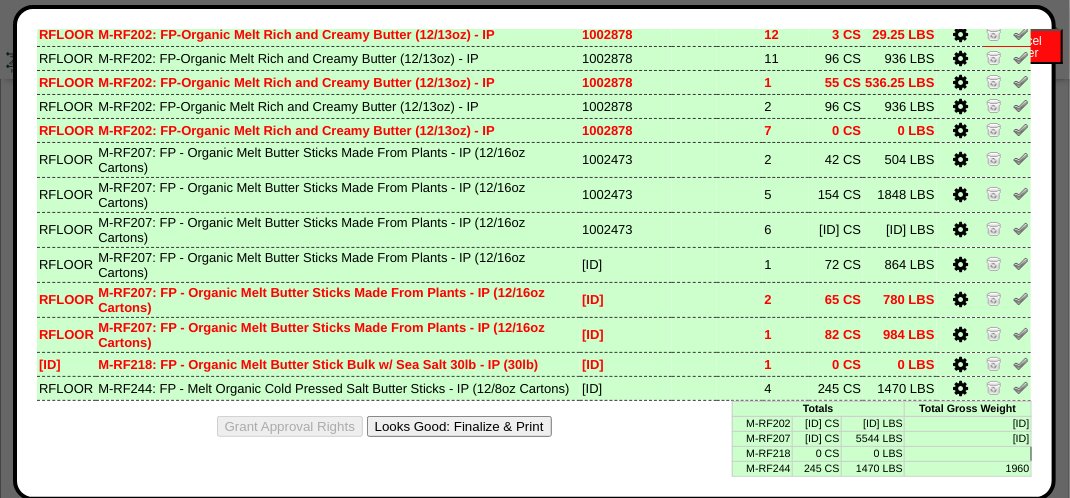 click on "Looks Good: Finalize & Print" at bounding box center (459, 426) 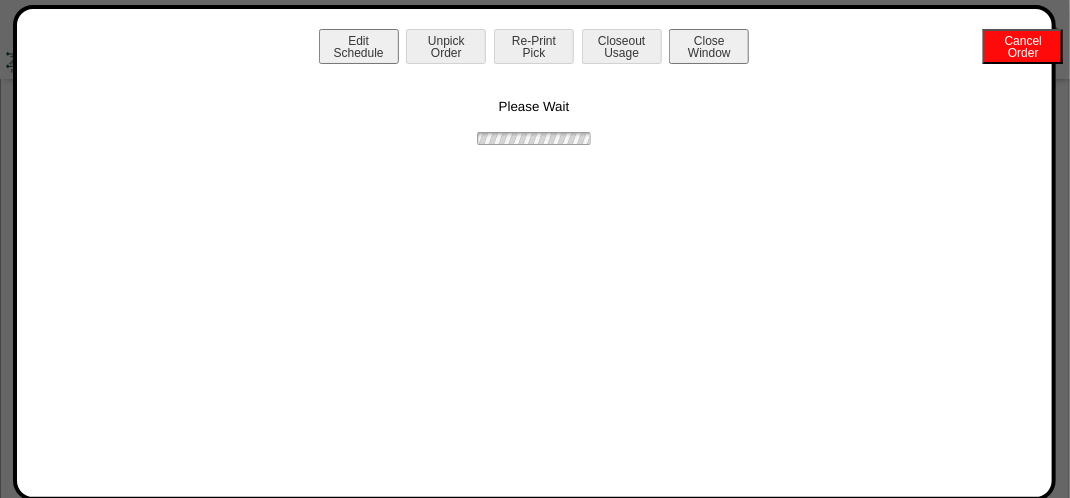 scroll, scrollTop: 0, scrollLeft: 0, axis: both 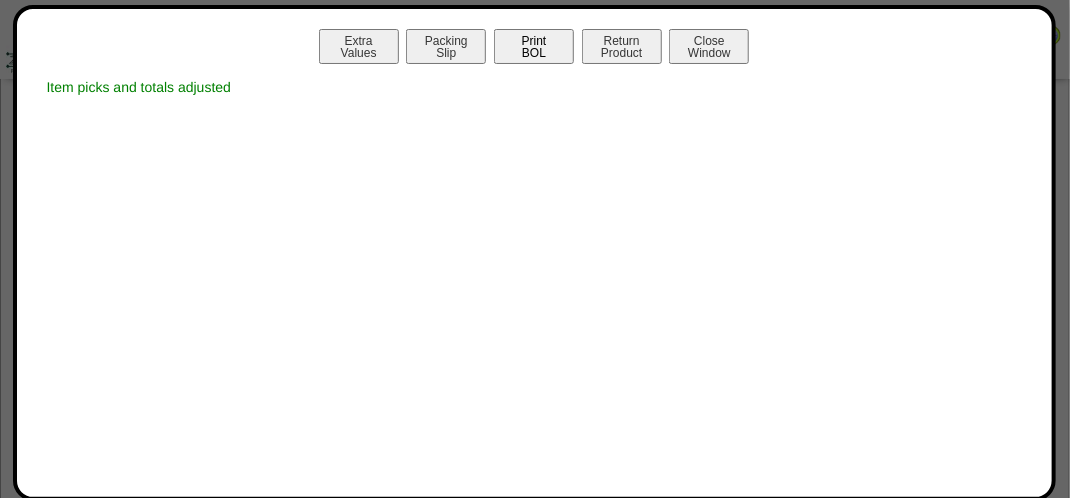 click on "Print BOL" at bounding box center [534, 46] 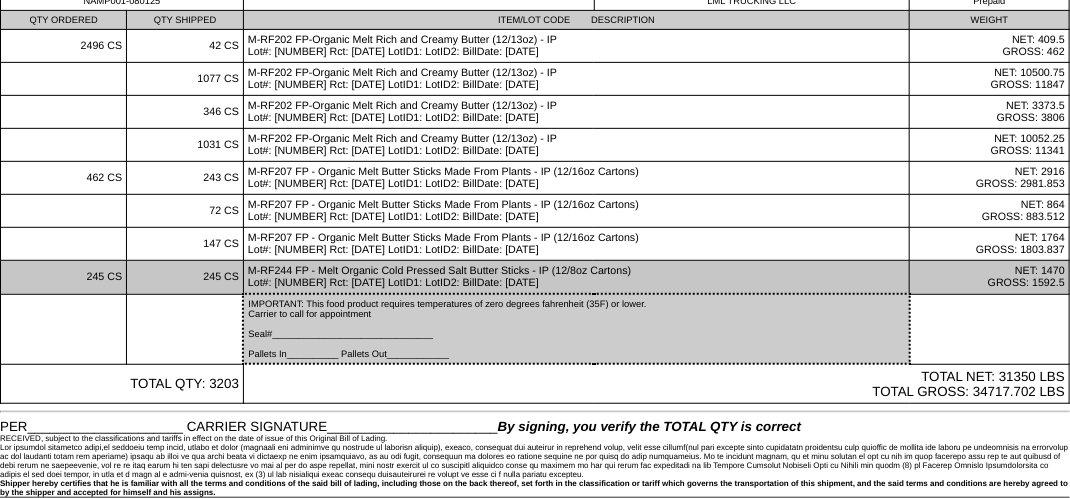 scroll, scrollTop: 312, scrollLeft: 0, axis: vertical 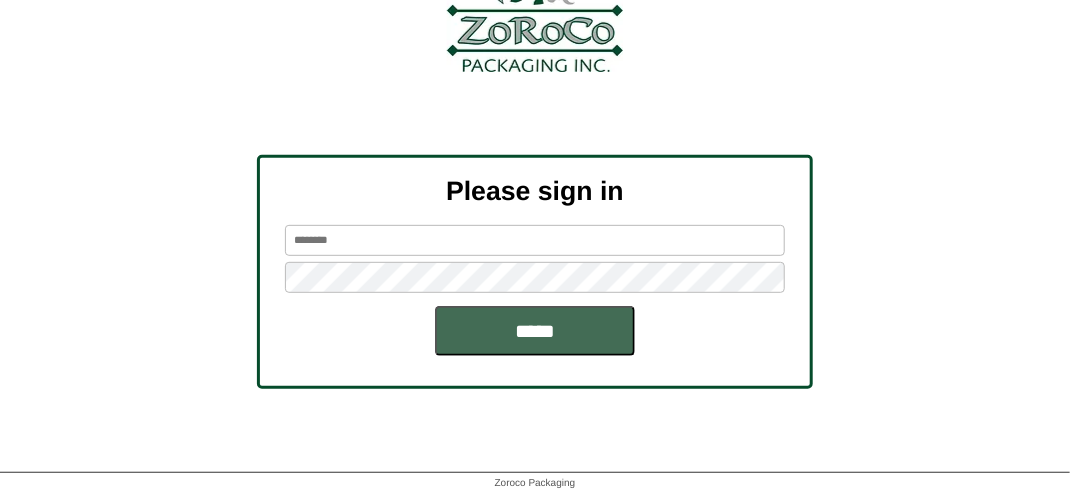 type on "*******" 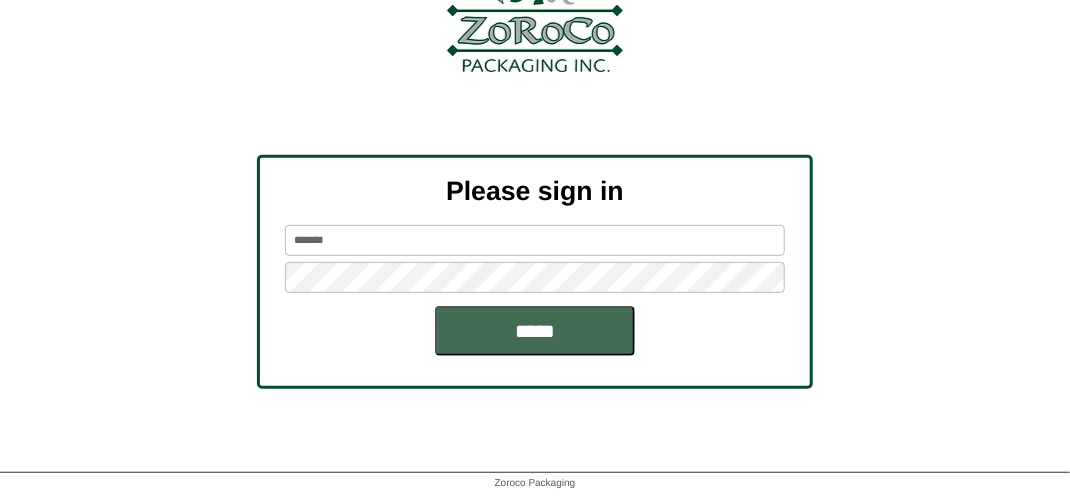 click on "*****" at bounding box center [535, 331] 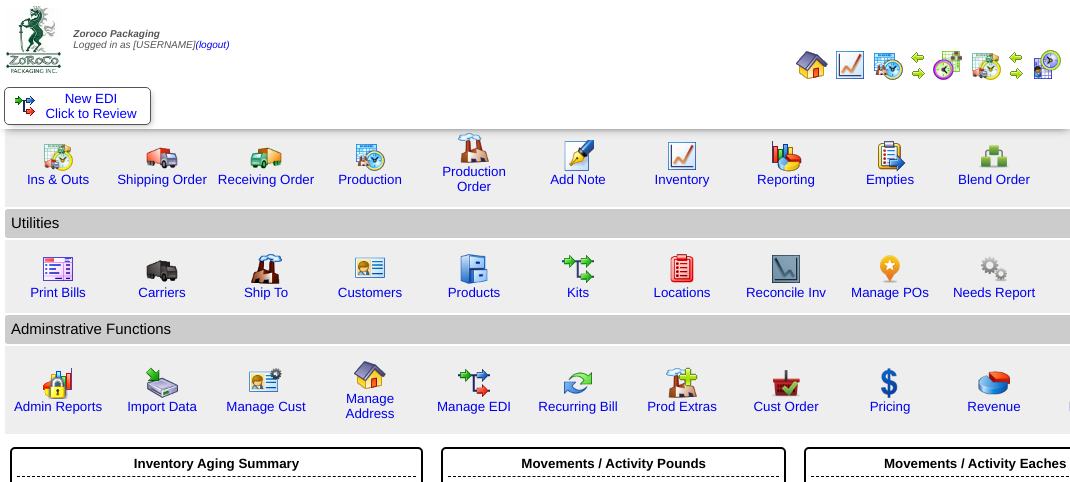 scroll, scrollTop: 0, scrollLeft: 0, axis: both 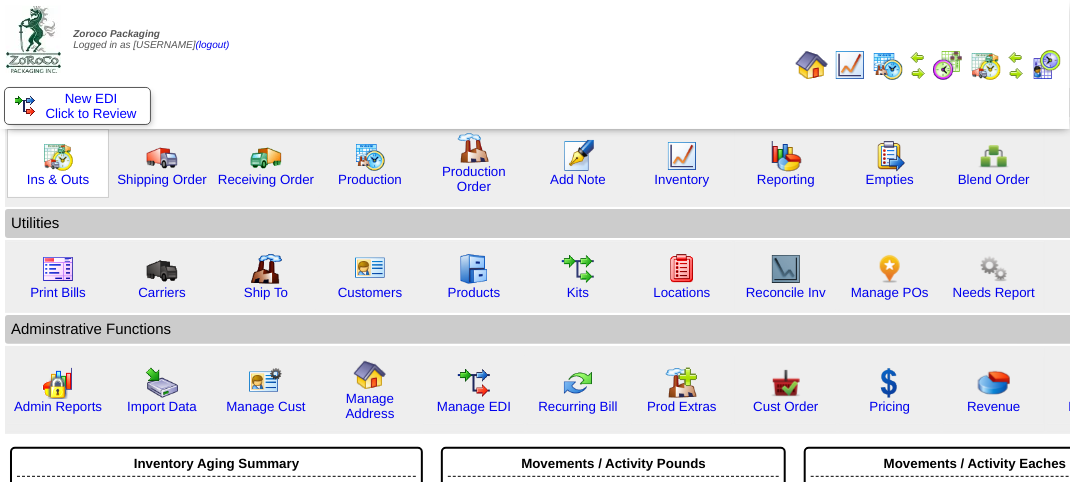 click at bounding box center (58, 156) 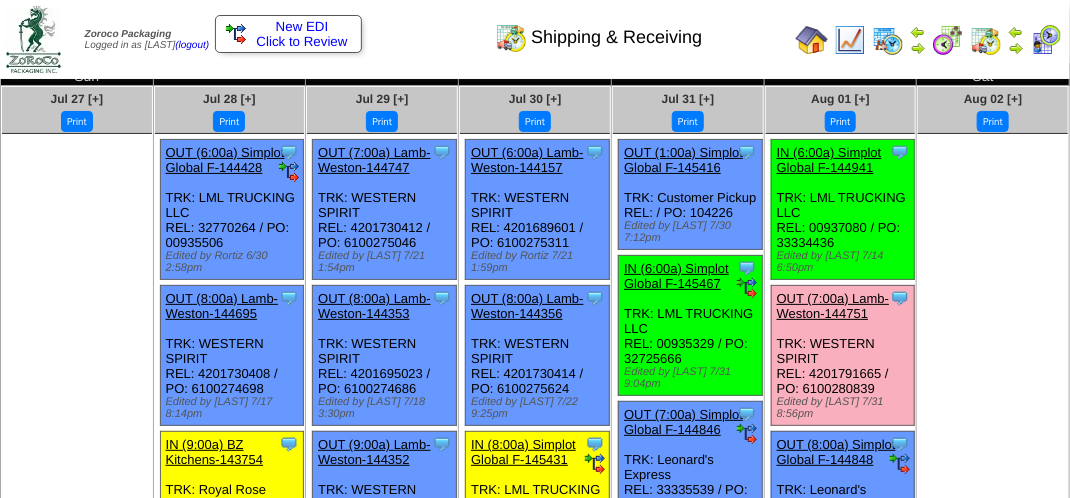 scroll, scrollTop: 0, scrollLeft: 0, axis: both 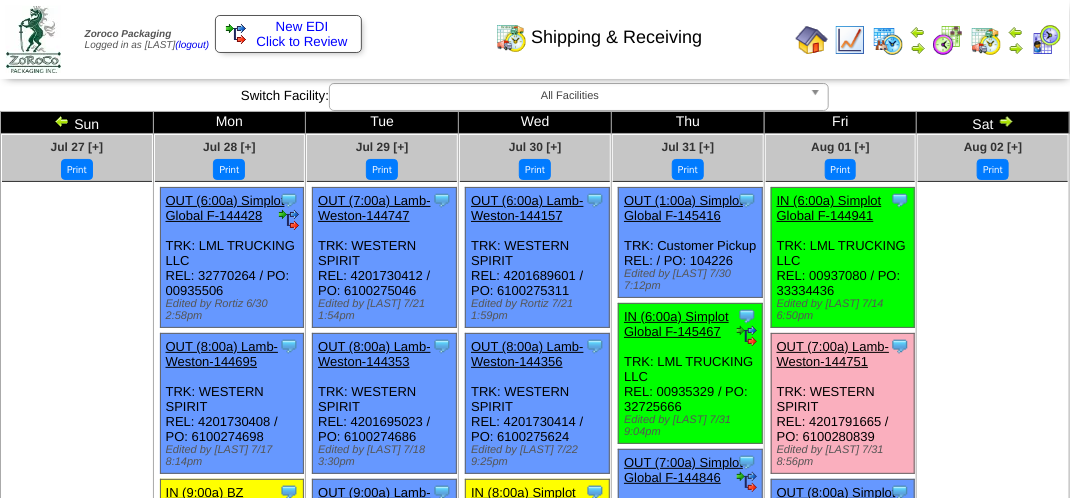 click on "Shipping & Receiving" at bounding box center (530, 30) 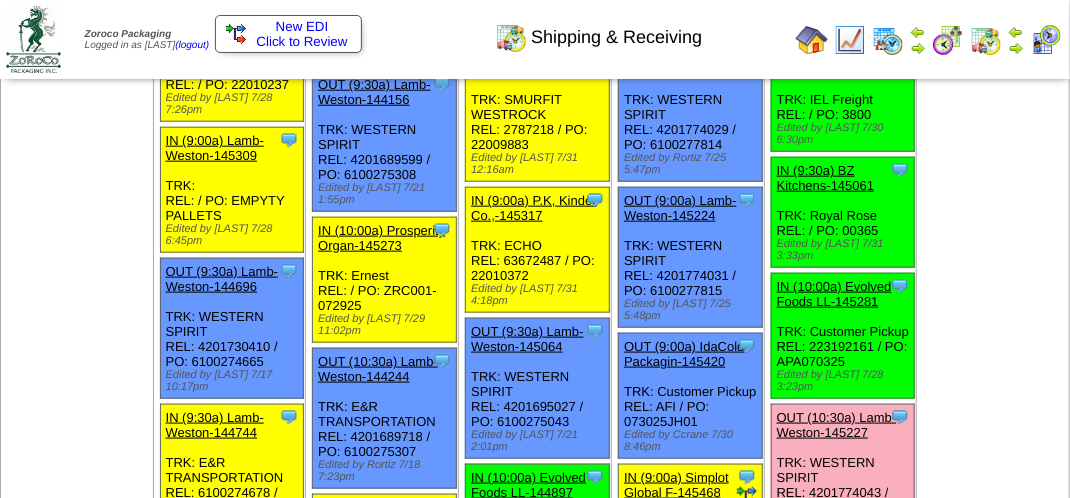 scroll, scrollTop: 800, scrollLeft: 0, axis: vertical 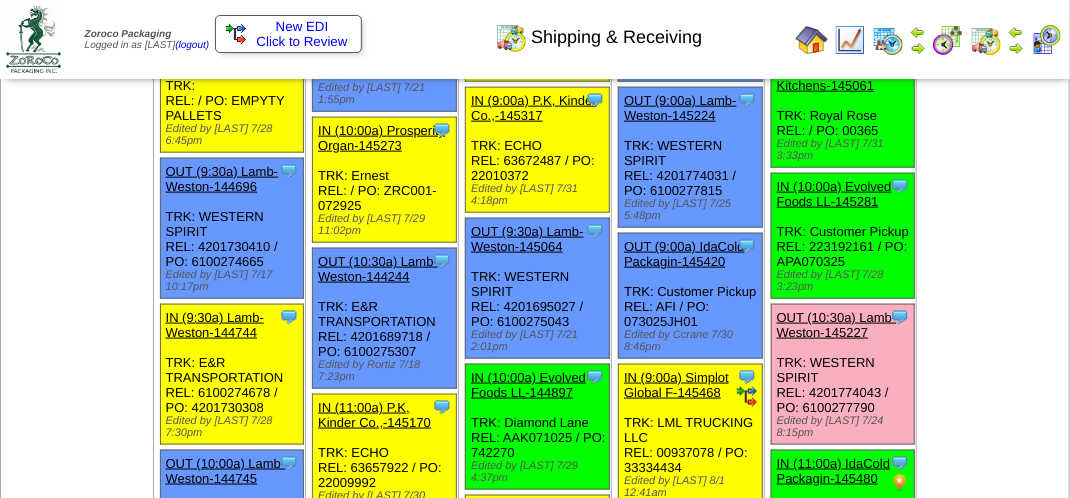 click on "OUT
(10:30a)
Lamb-Weston-145227" at bounding box center (837, 325) 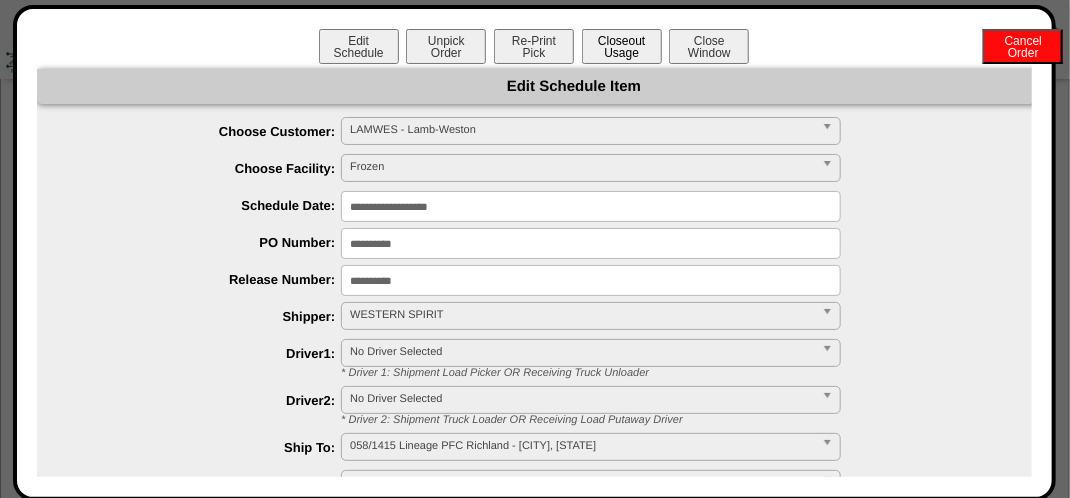 click on "Closeout Usage" at bounding box center [622, 46] 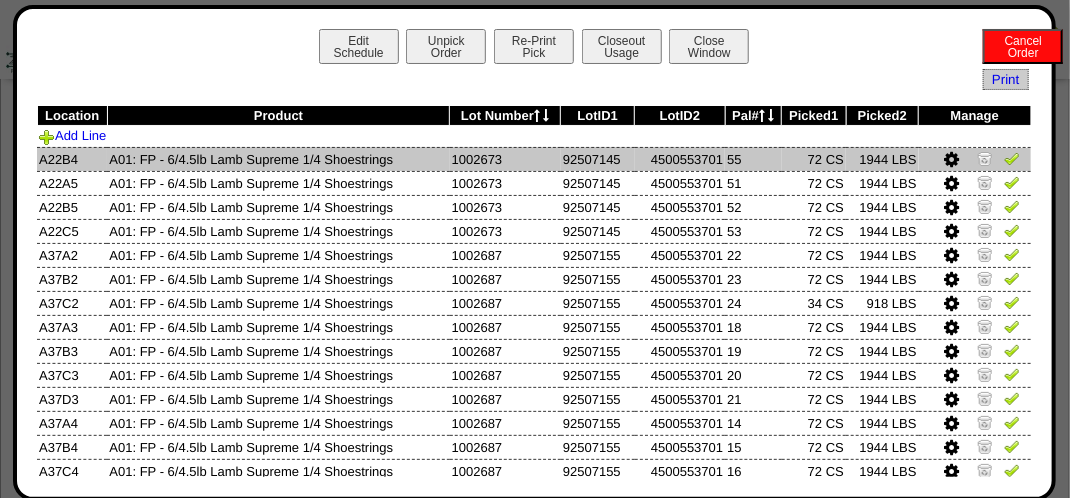 click at bounding box center (1012, 158) 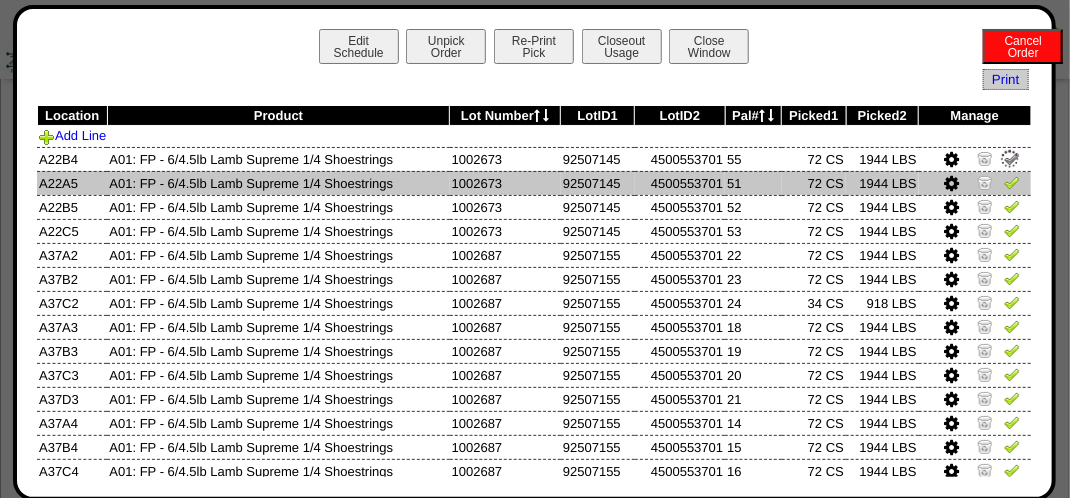 click at bounding box center [1012, 182] 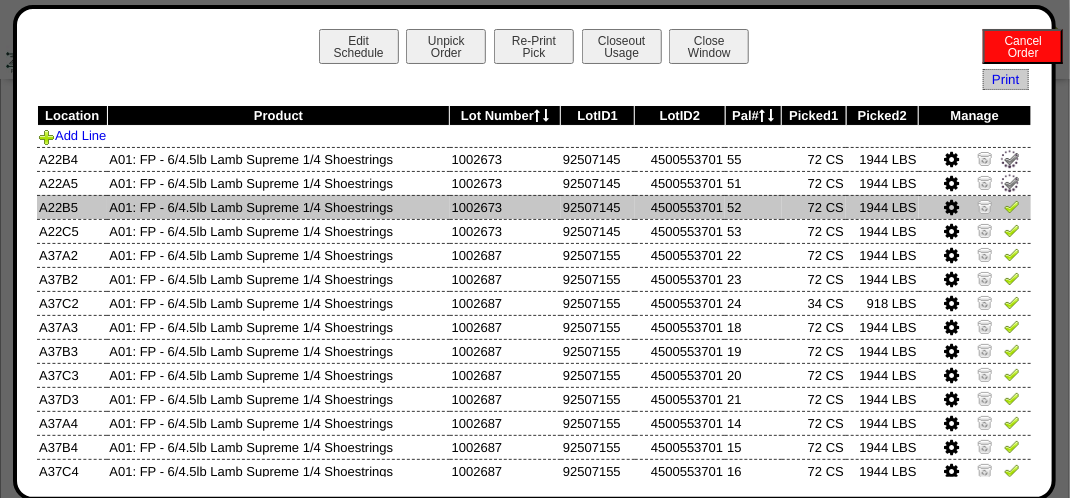 click at bounding box center (1012, 206) 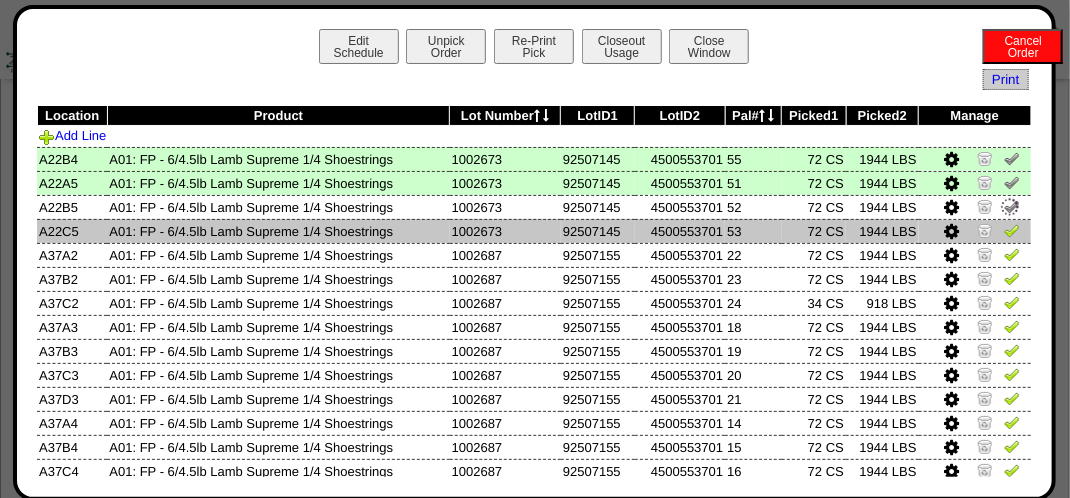 click at bounding box center (1012, 230) 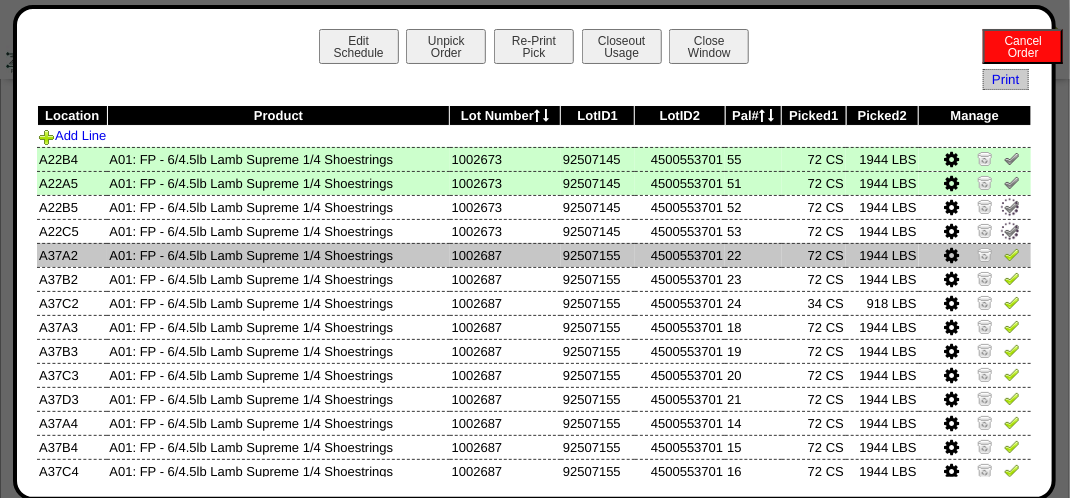 click at bounding box center (1012, 254) 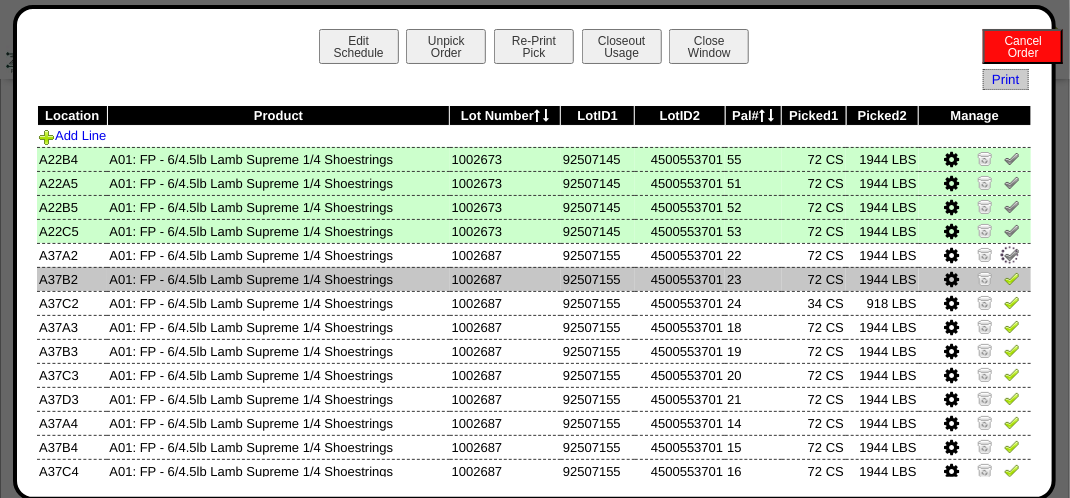 click at bounding box center (1012, 278) 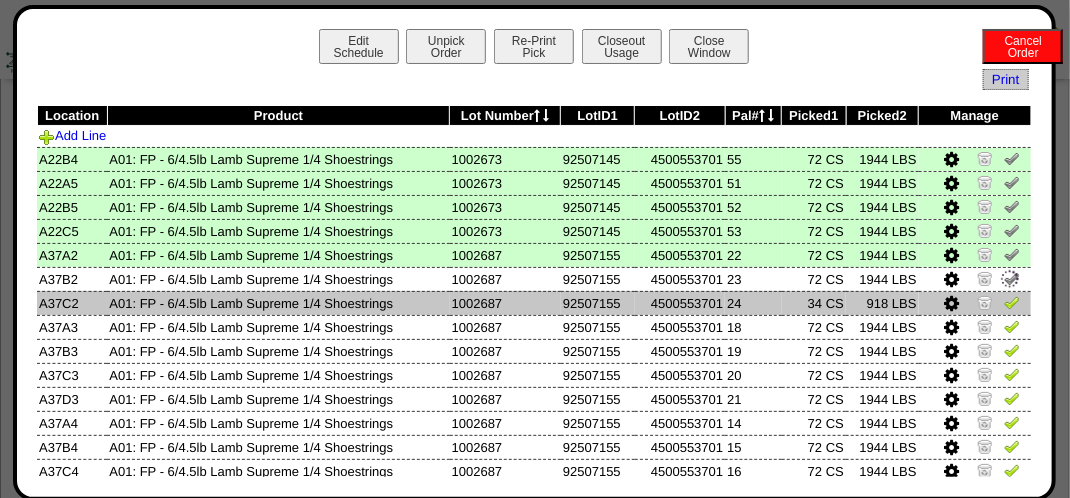 click at bounding box center [1012, 302] 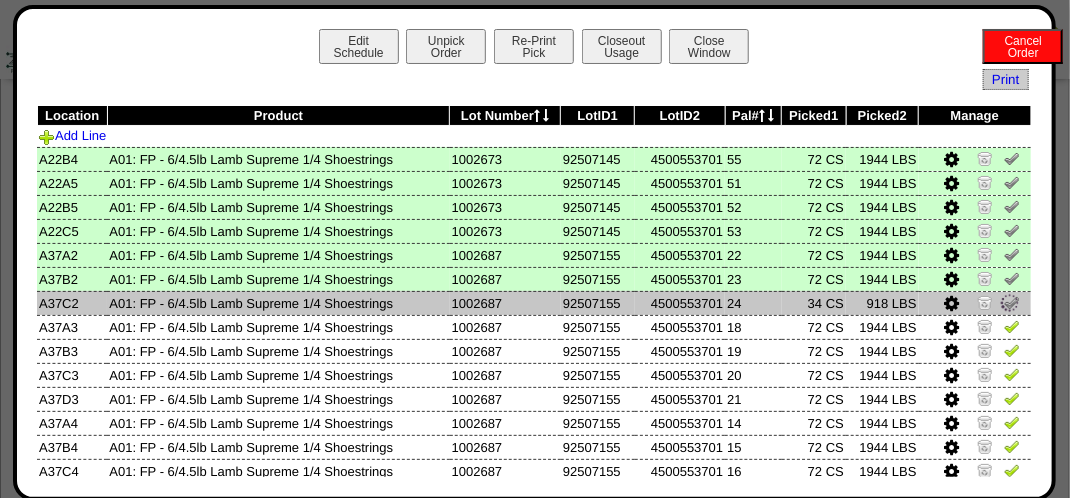 scroll, scrollTop: 181, scrollLeft: 0, axis: vertical 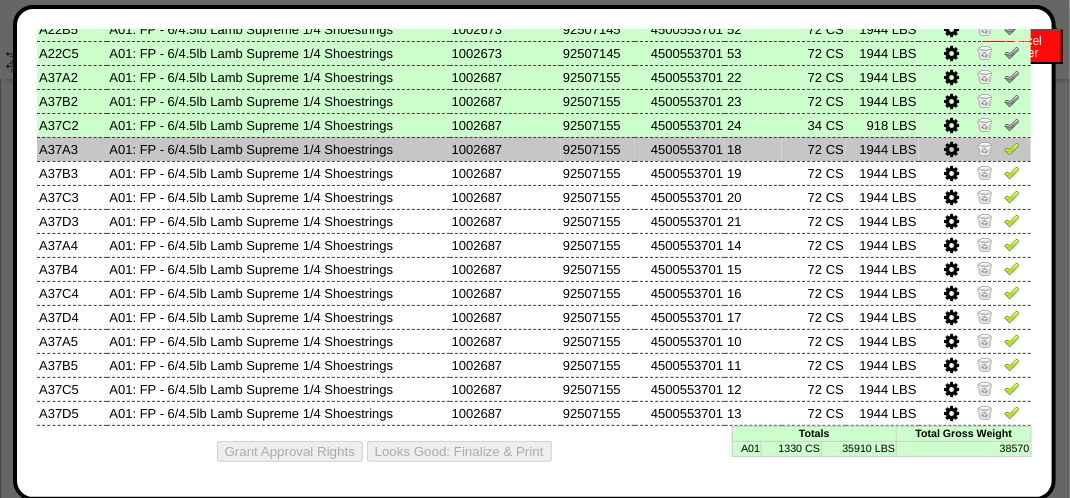 click at bounding box center [1012, 148] 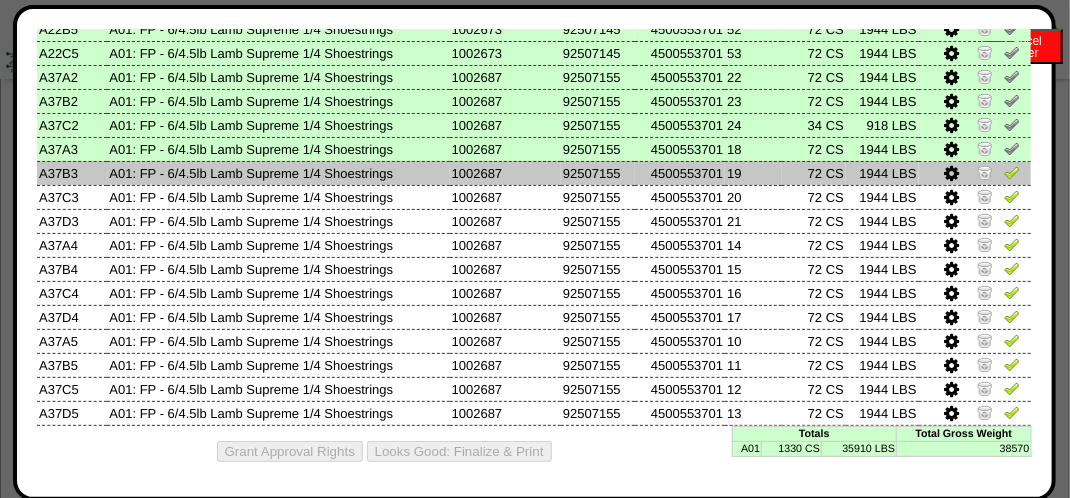 click at bounding box center (1012, 172) 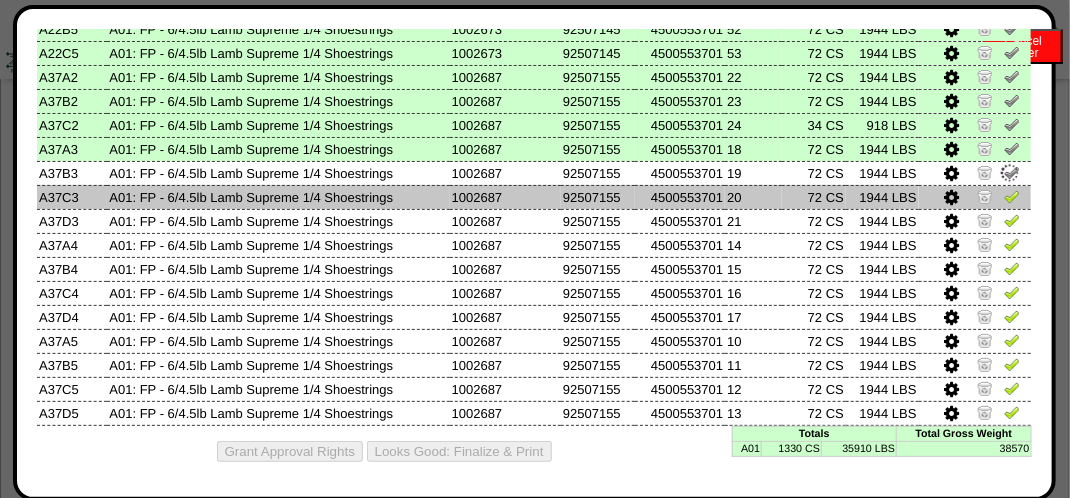 click at bounding box center [1012, 196] 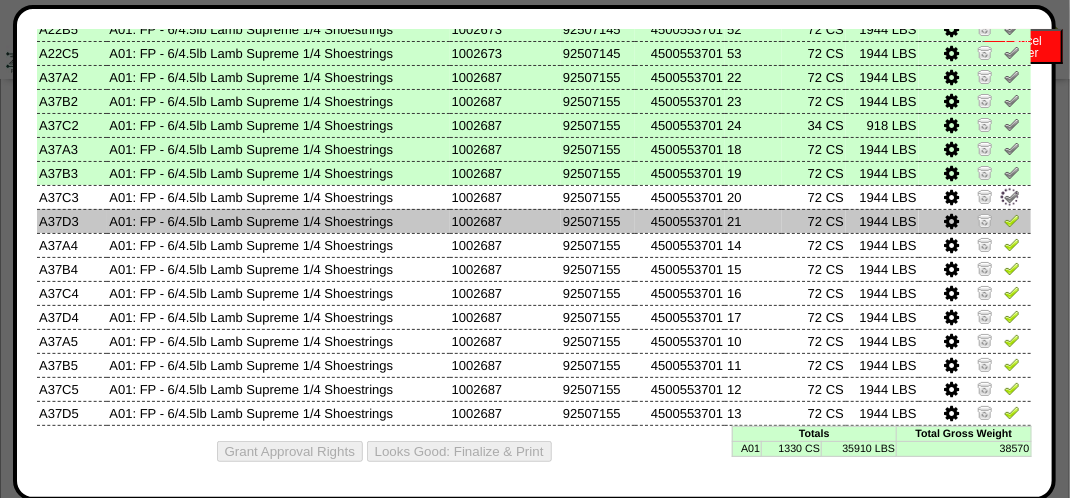 click at bounding box center (1012, 220) 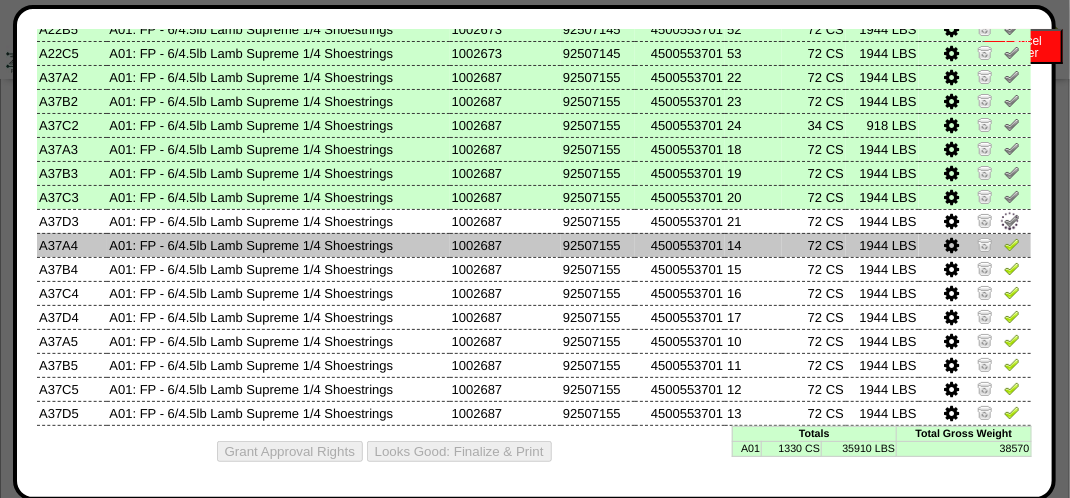 click at bounding box center (1012, 244) 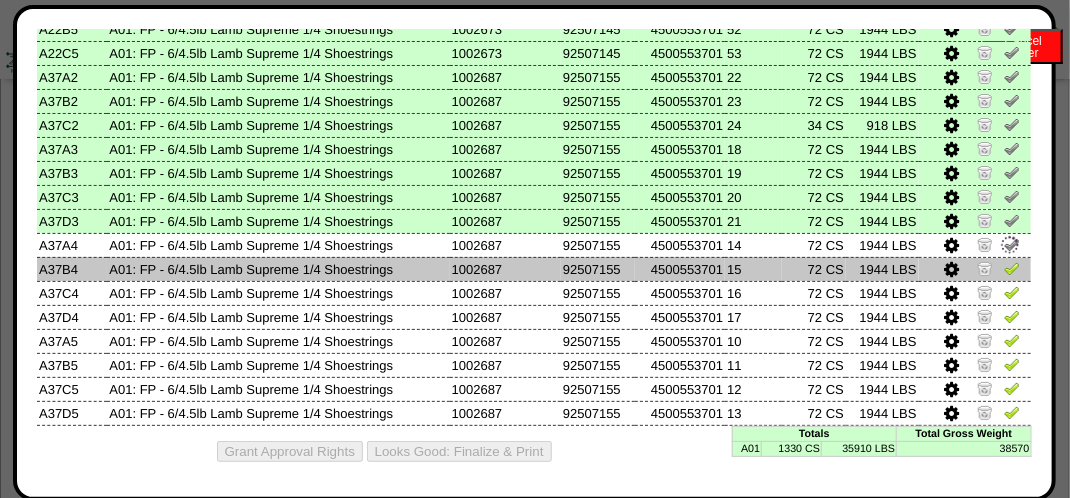 click at bounding box center [1012, 268] 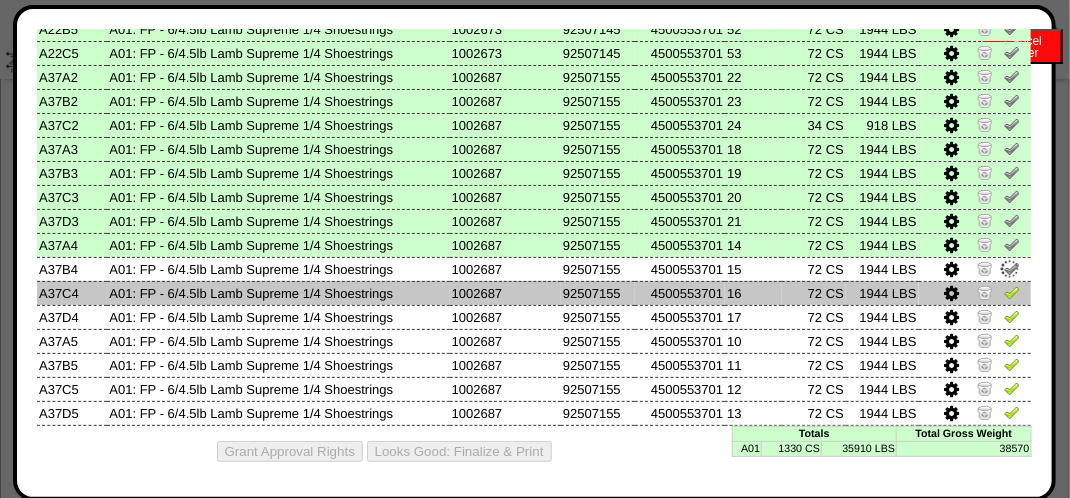 click at bounding box center (1012, 292) 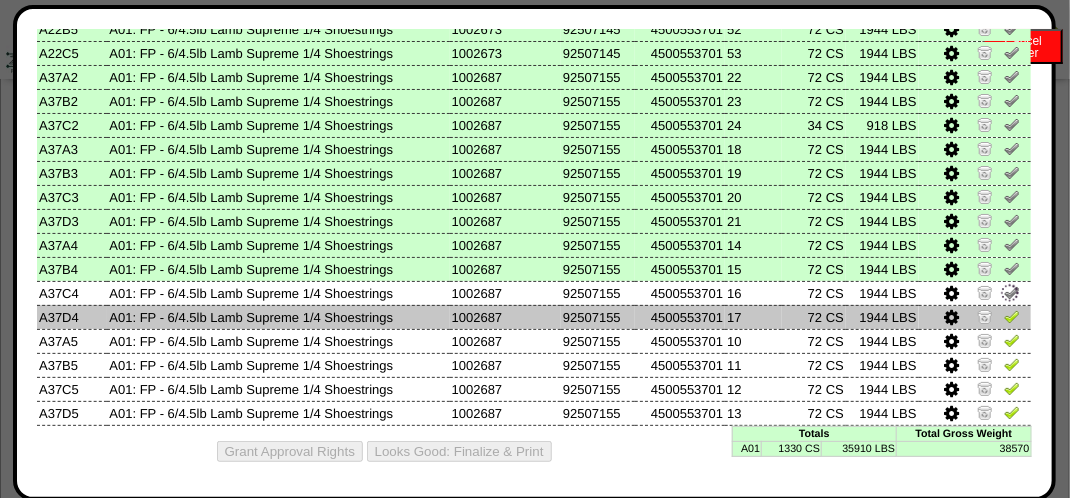 click at bounding box center [1012, 316] 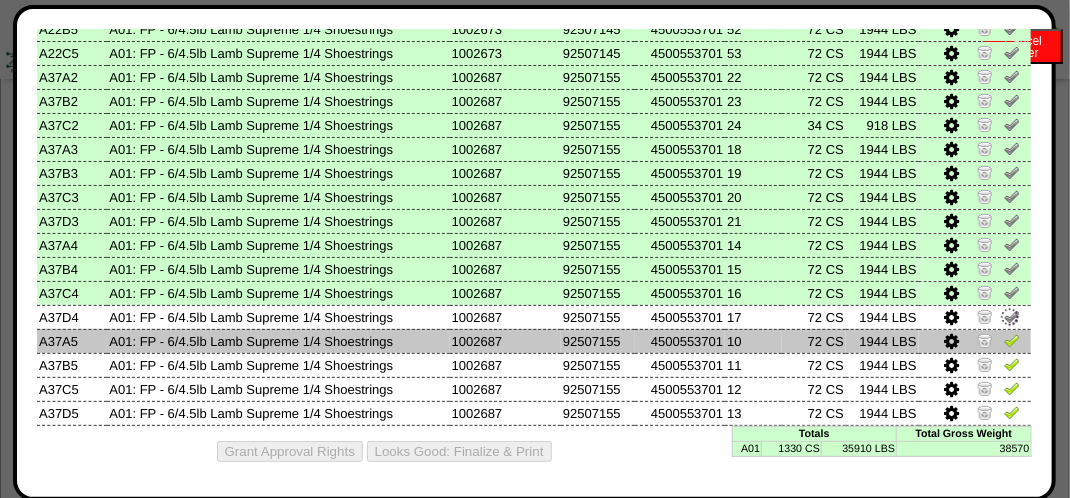 click at bounding box center [1012, 340] 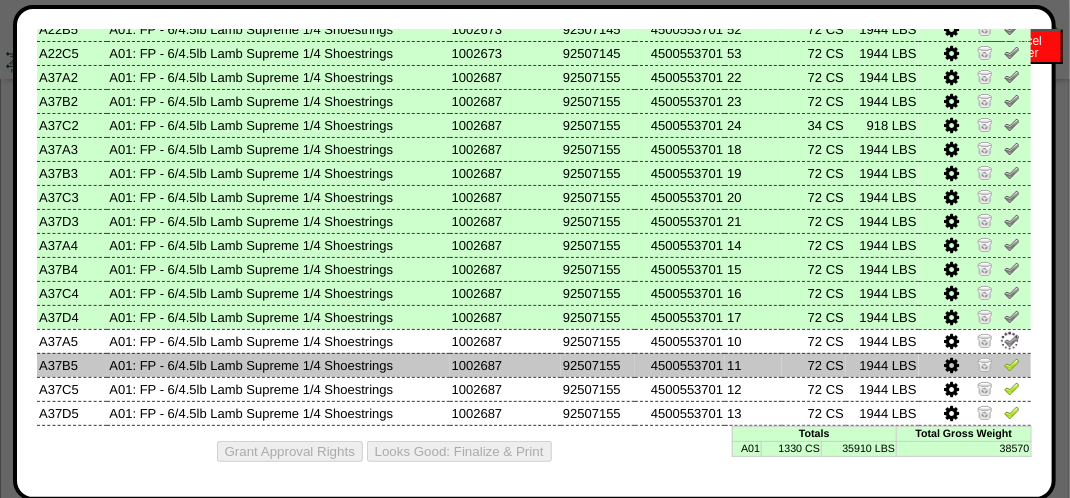 click at bounding box center [1012, 364] 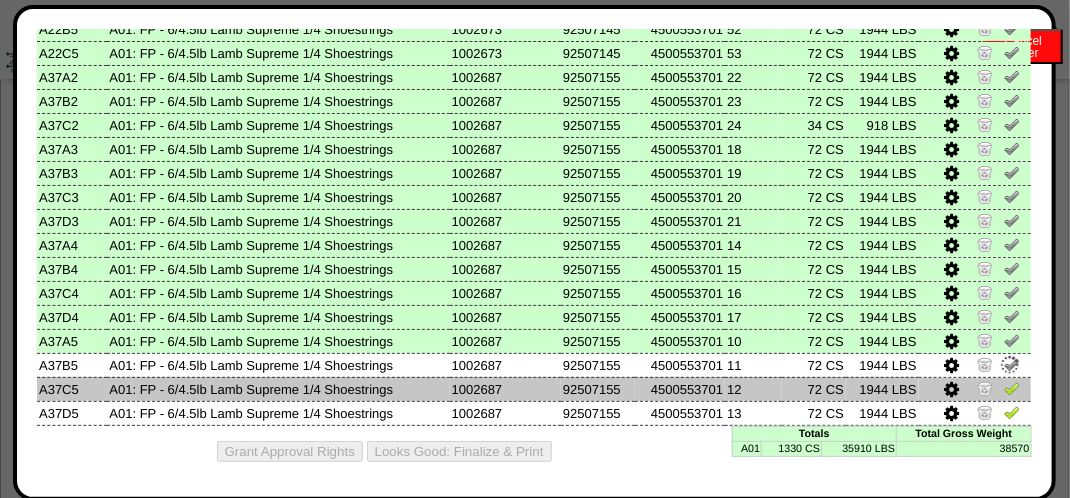 click at bounding box center [1012, 388] 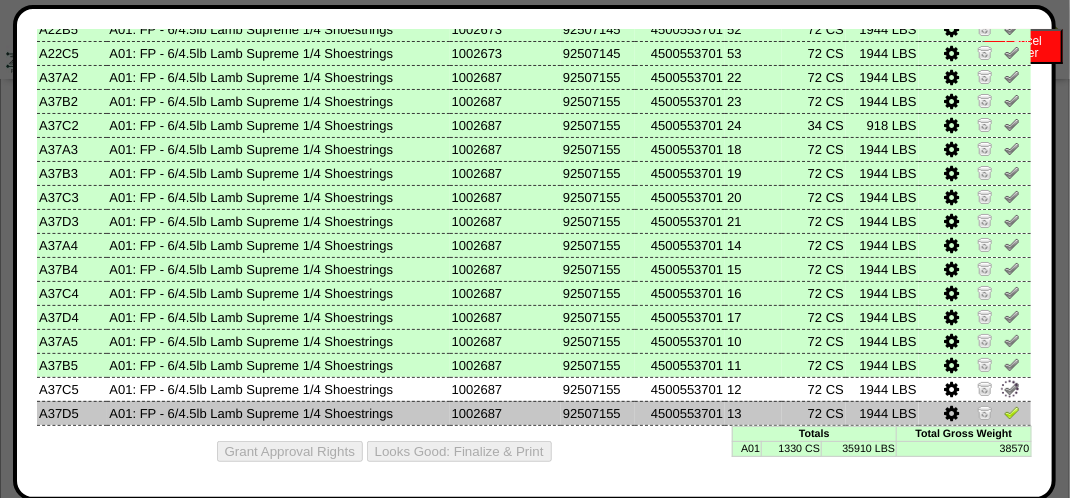 click at bounding box center [1012, 412] 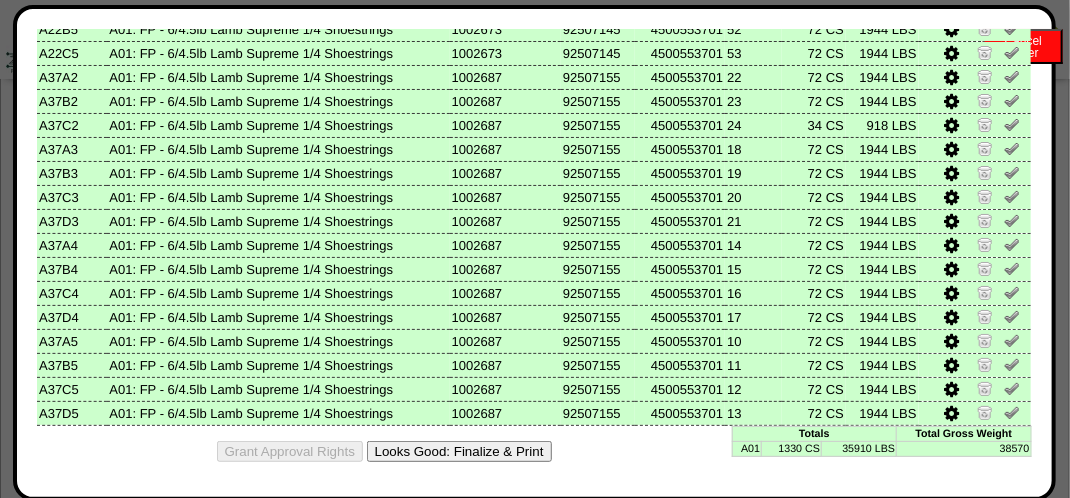 click on "Looks Good: Finalize & Print" at bounding box center (459, 451) 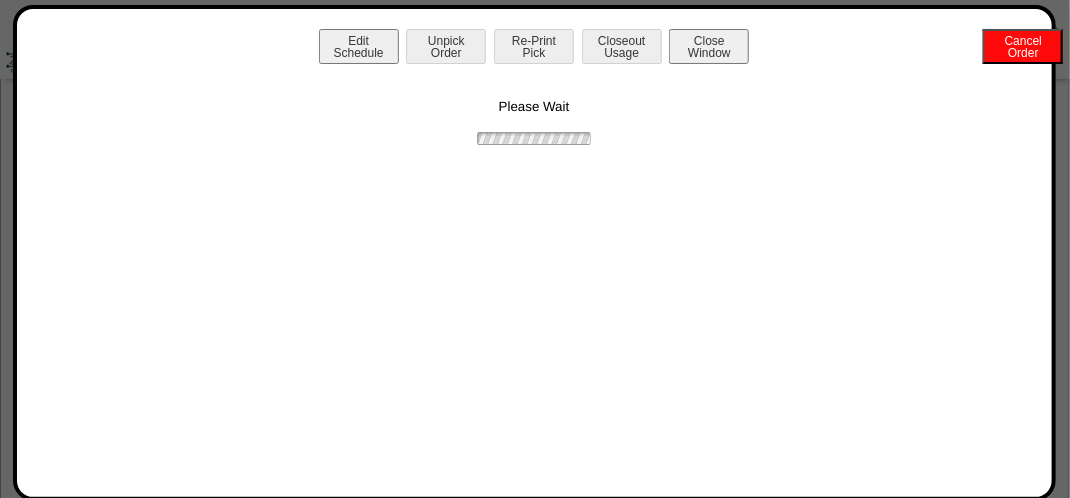 scroll, scrollTop: 0, scrollLeft: 0, axis: both 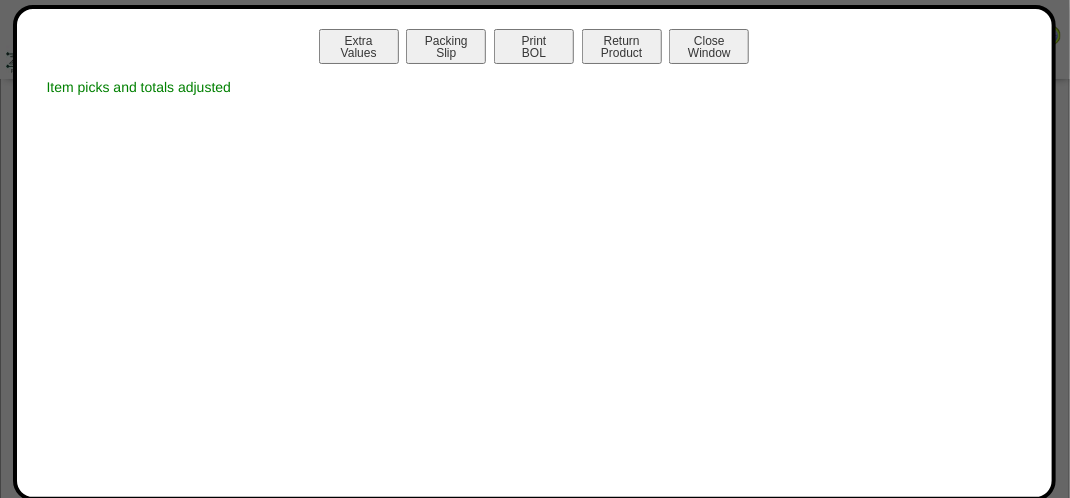 click on "Extra Values
Packing Slip
Print BOL
Return Product
Close Window" at bounding box center [534, 49] 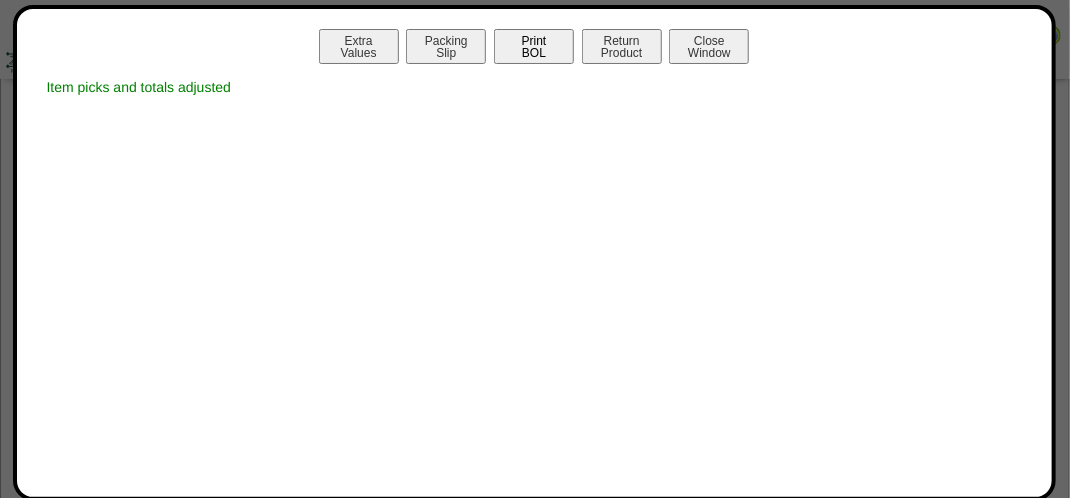 click on "Print BOL" at bounding box center [534, 46] 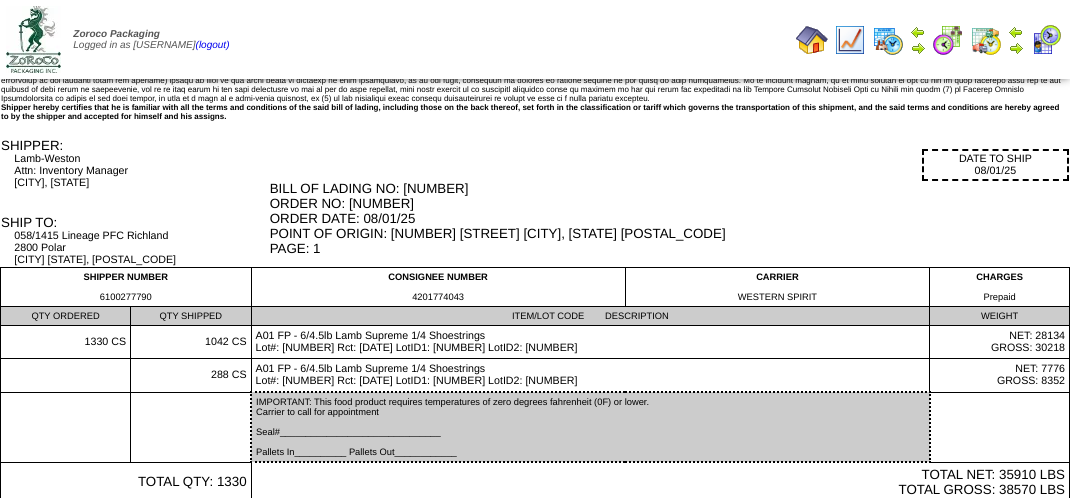 scroll, scrollTop: 0, scrollLeft: 0, axis: both 